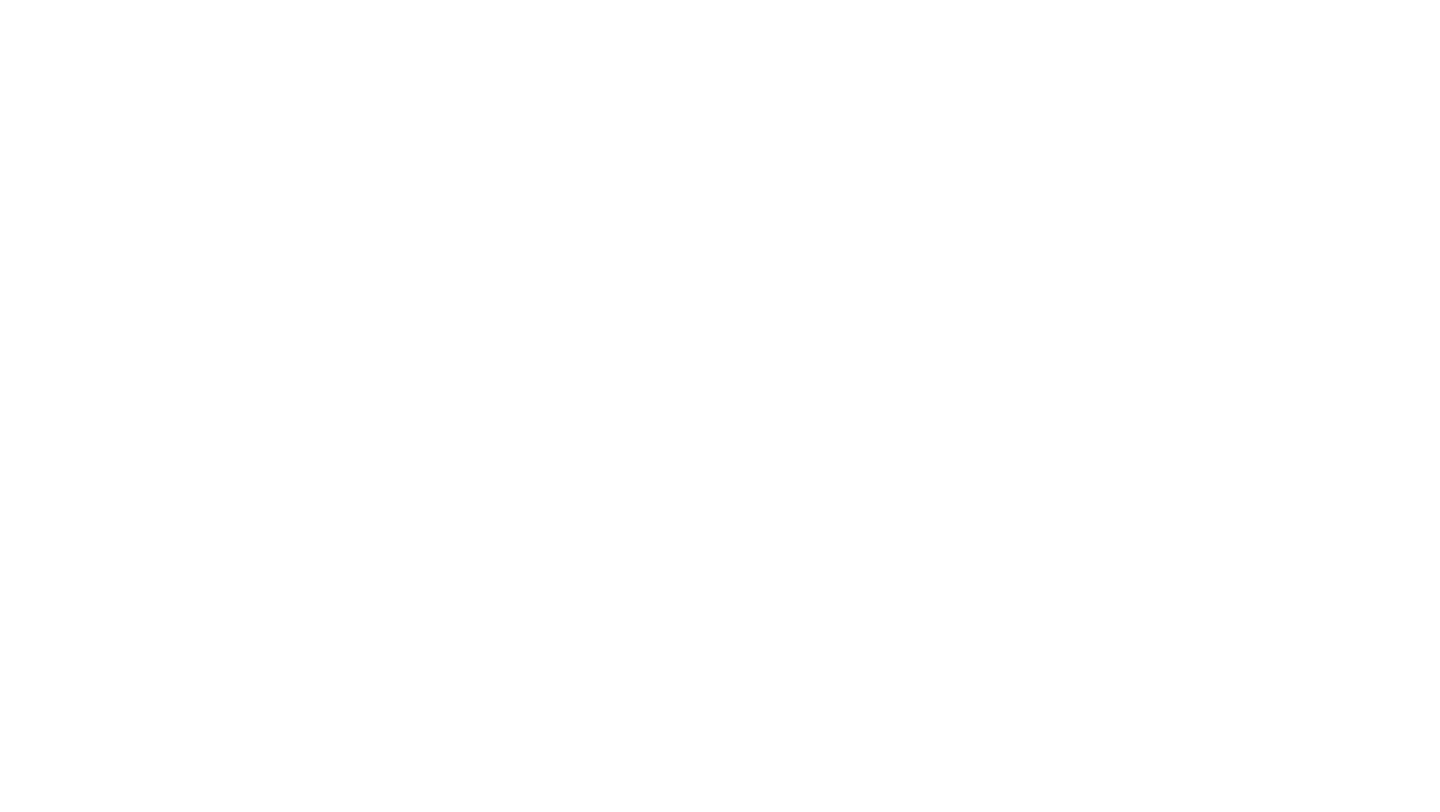 scroll, scrollTop: 0, scrollLeft: 0, axis: both 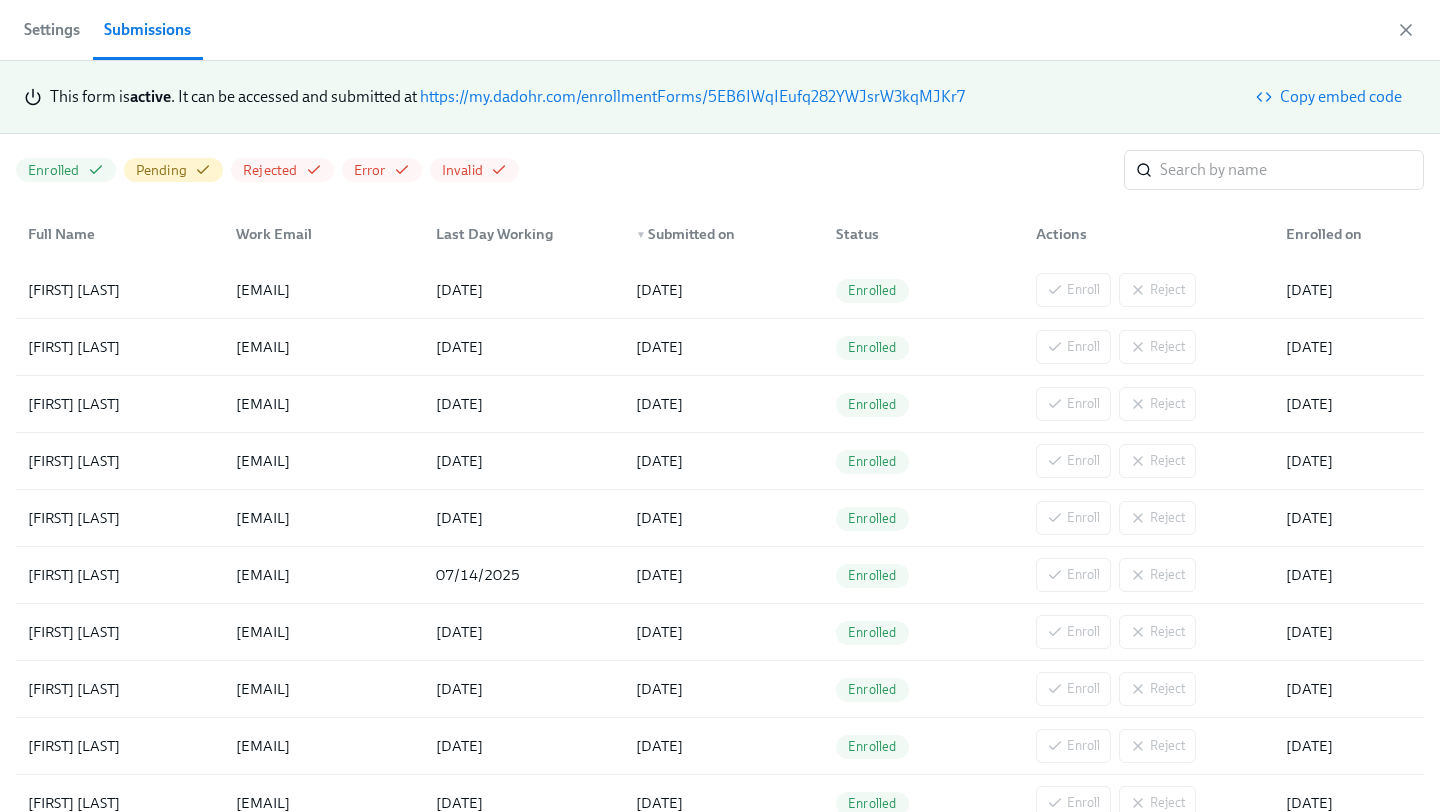 click on "https://my.dadohr.com/enrollmentForms/5EB6IWqIEufq282YWJsrW3kqMJKr7" at bounding box center [692, 96] 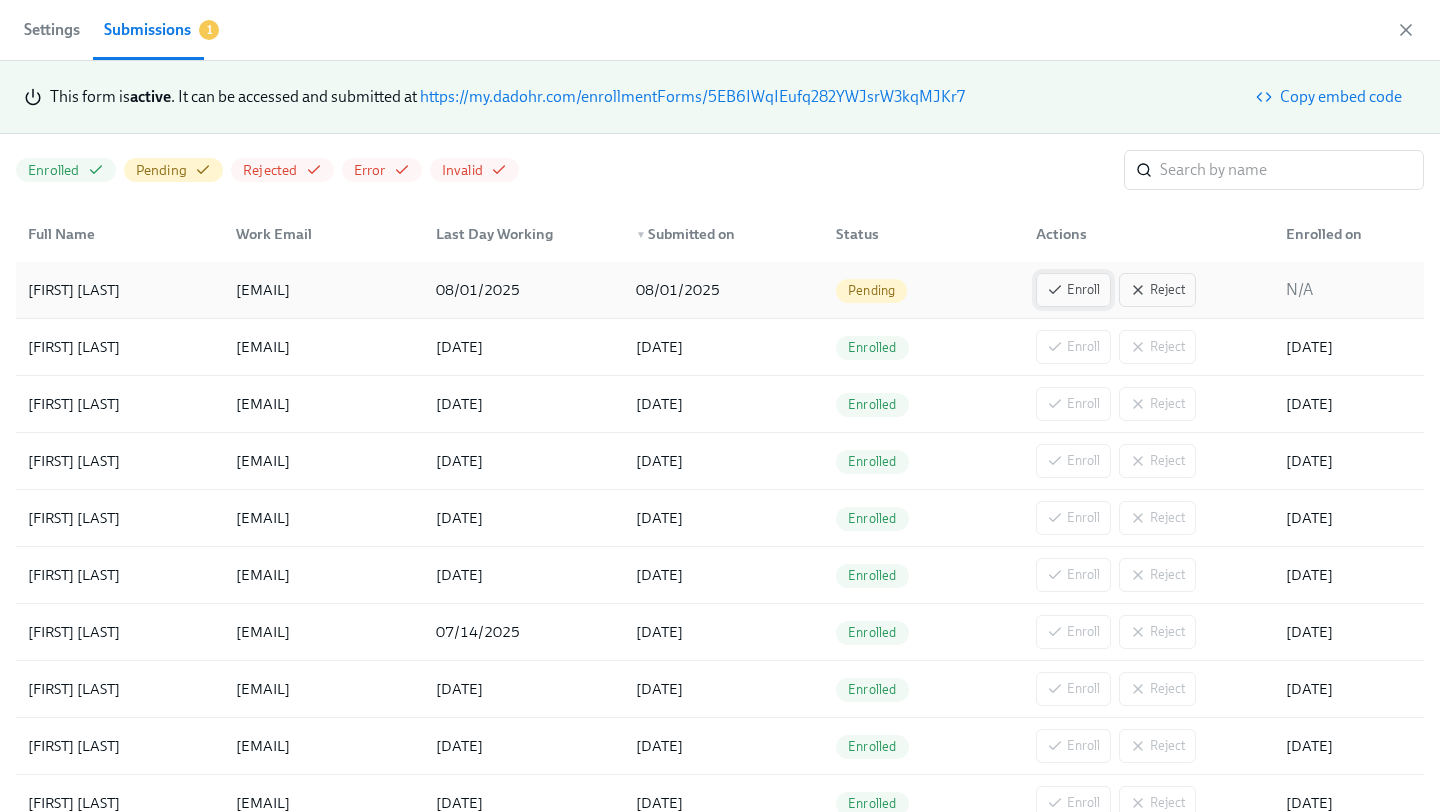click on "Enroll" at bounding box center (1073, 290) 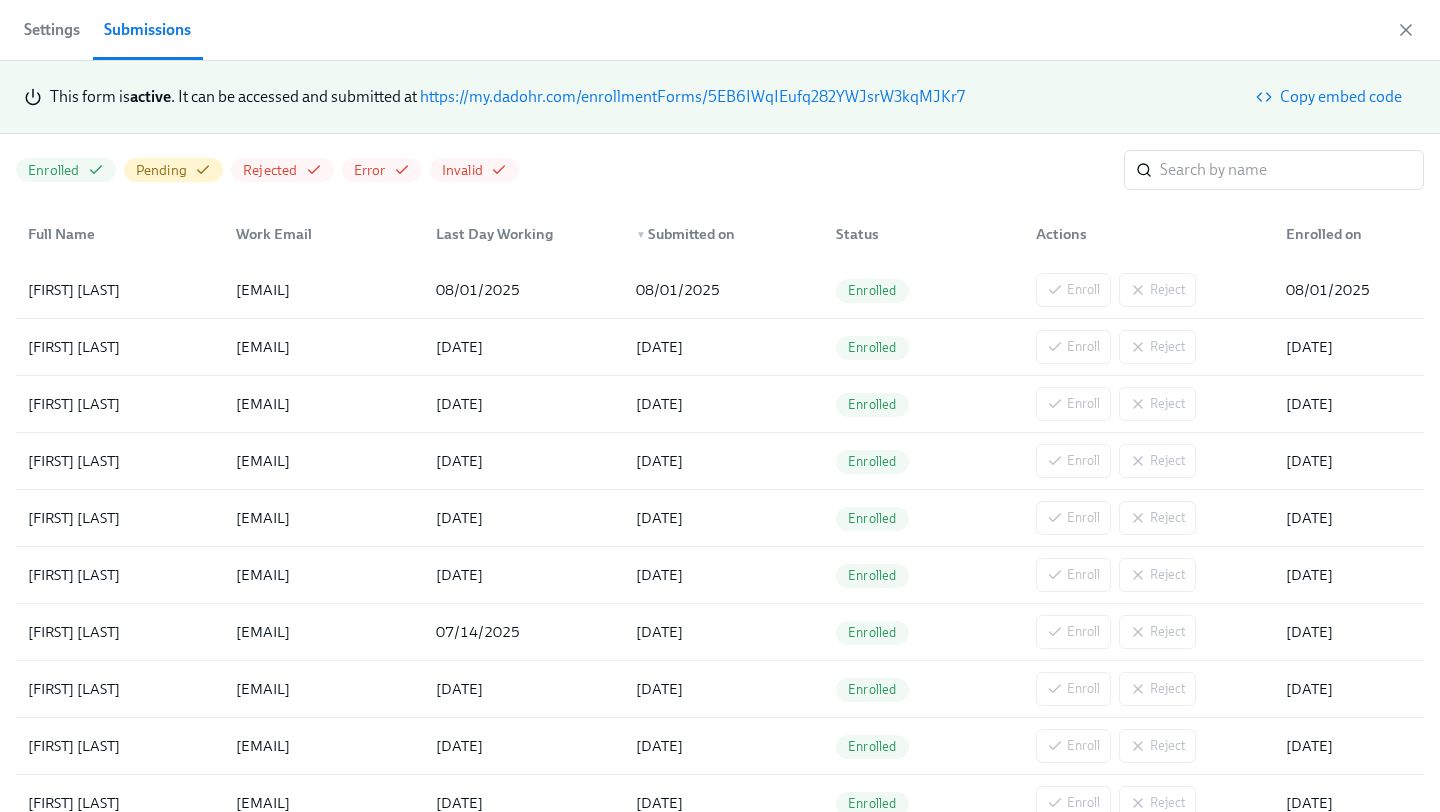scroll, scrollTop: 0, scrollLeft: 5244, axis: horizontal 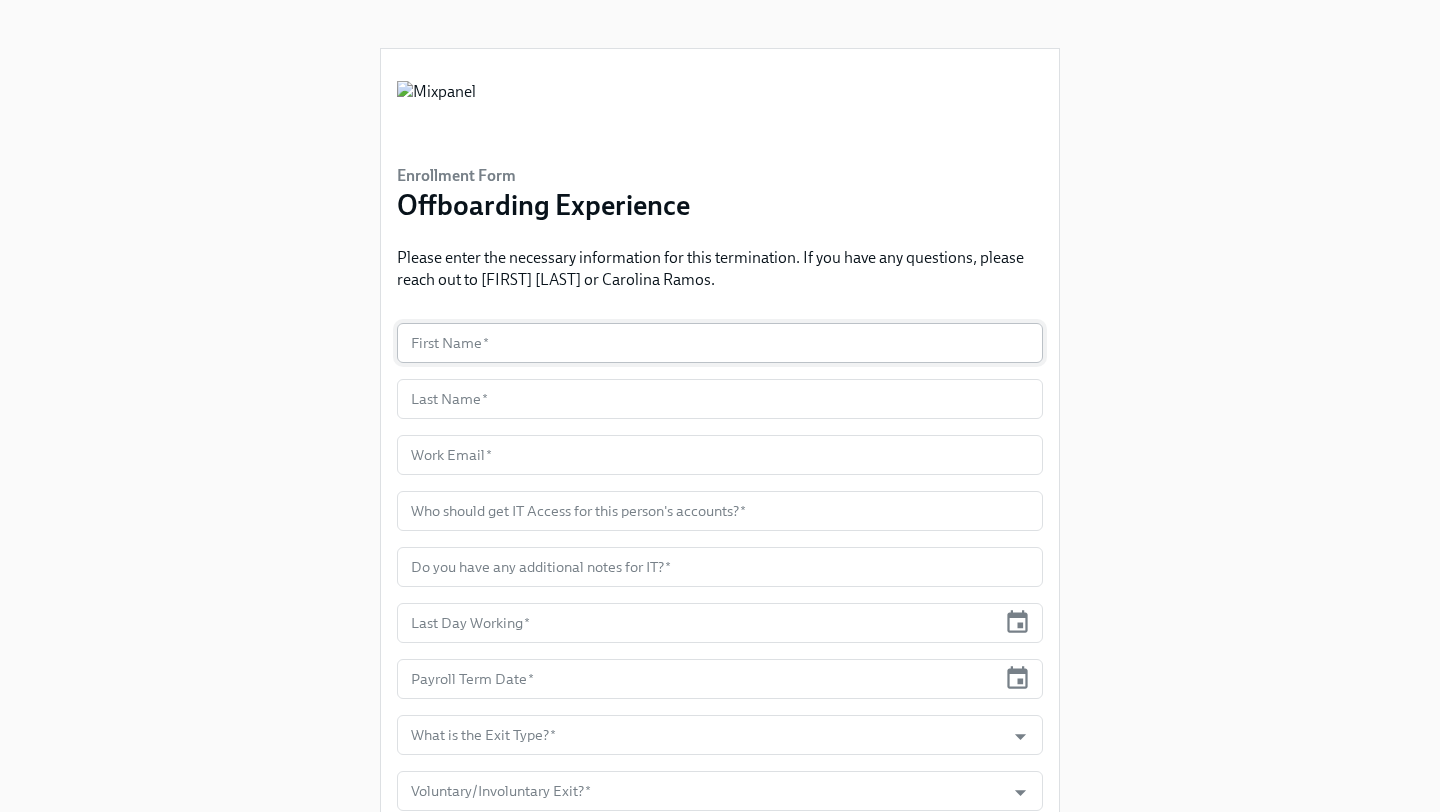 click at bounding box center (720, 343) 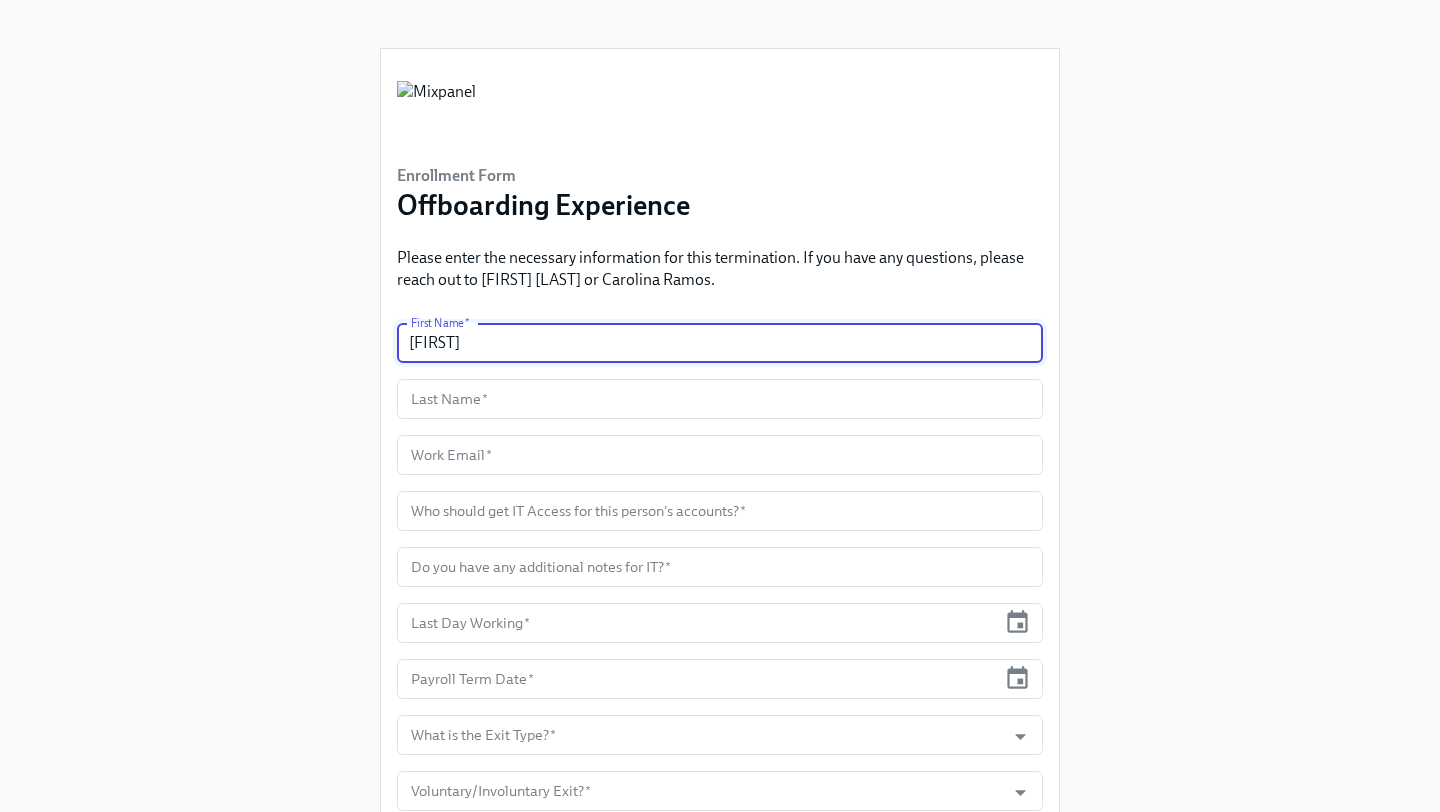type on "[FIRST]" 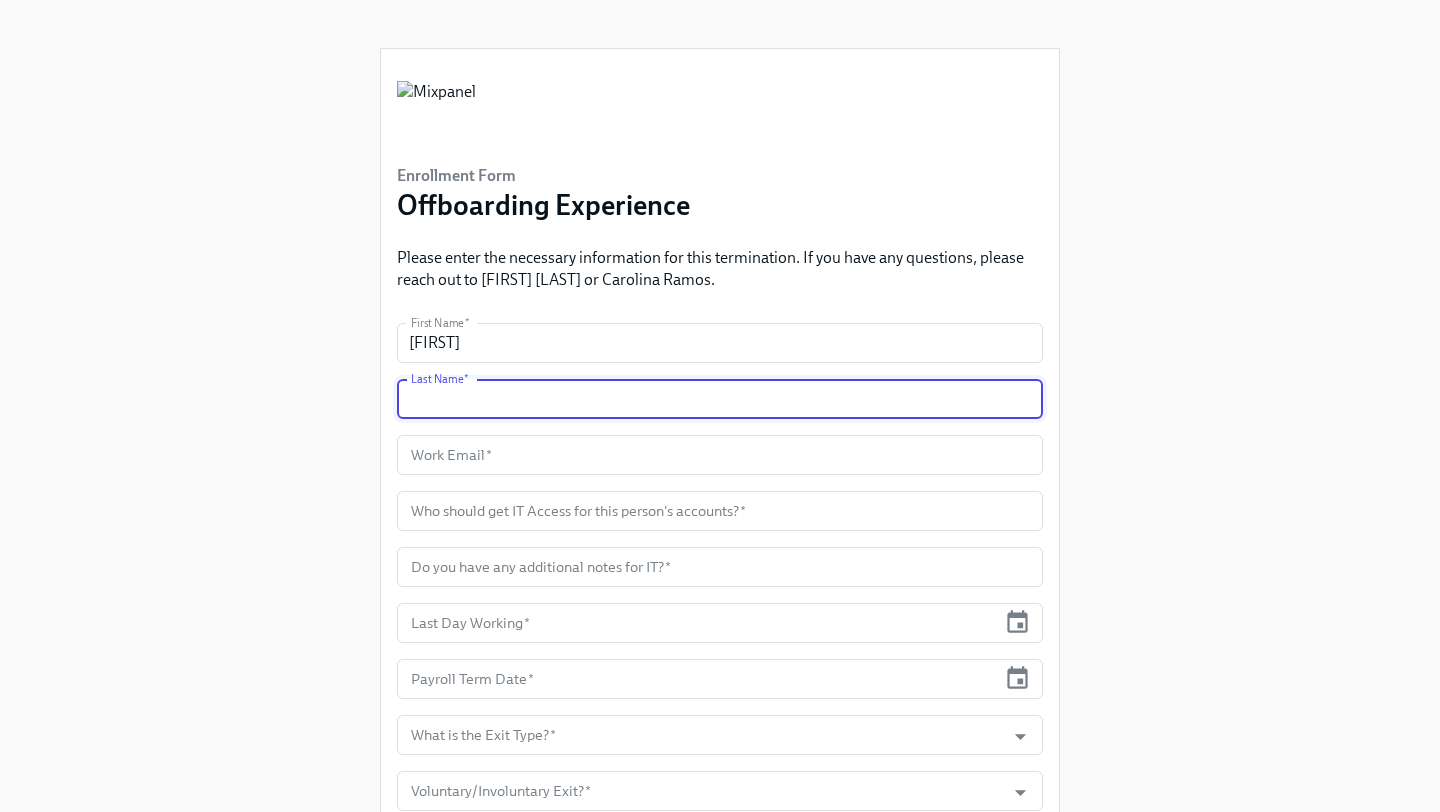 click at bounding box center [720, 399] 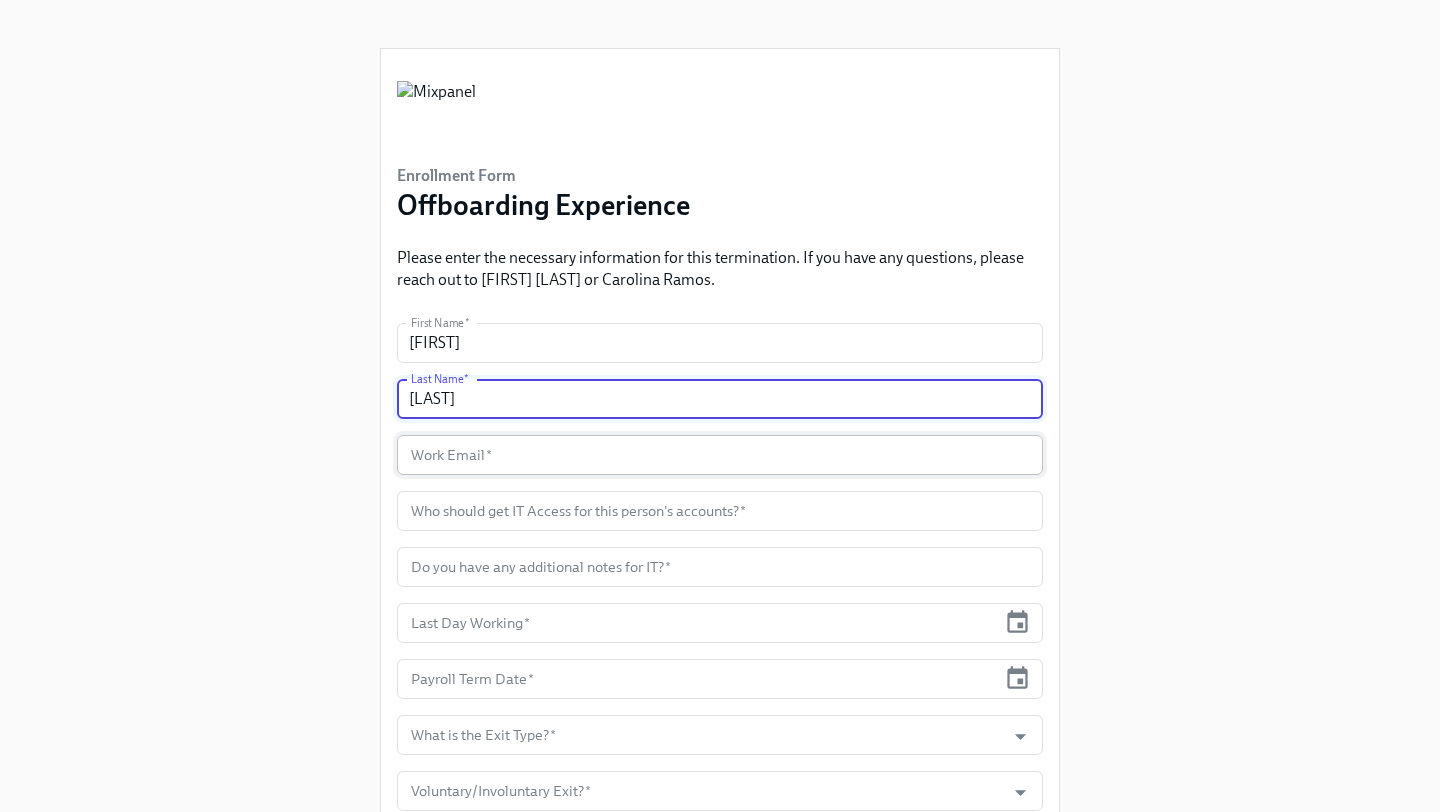 type on "[LAST]" 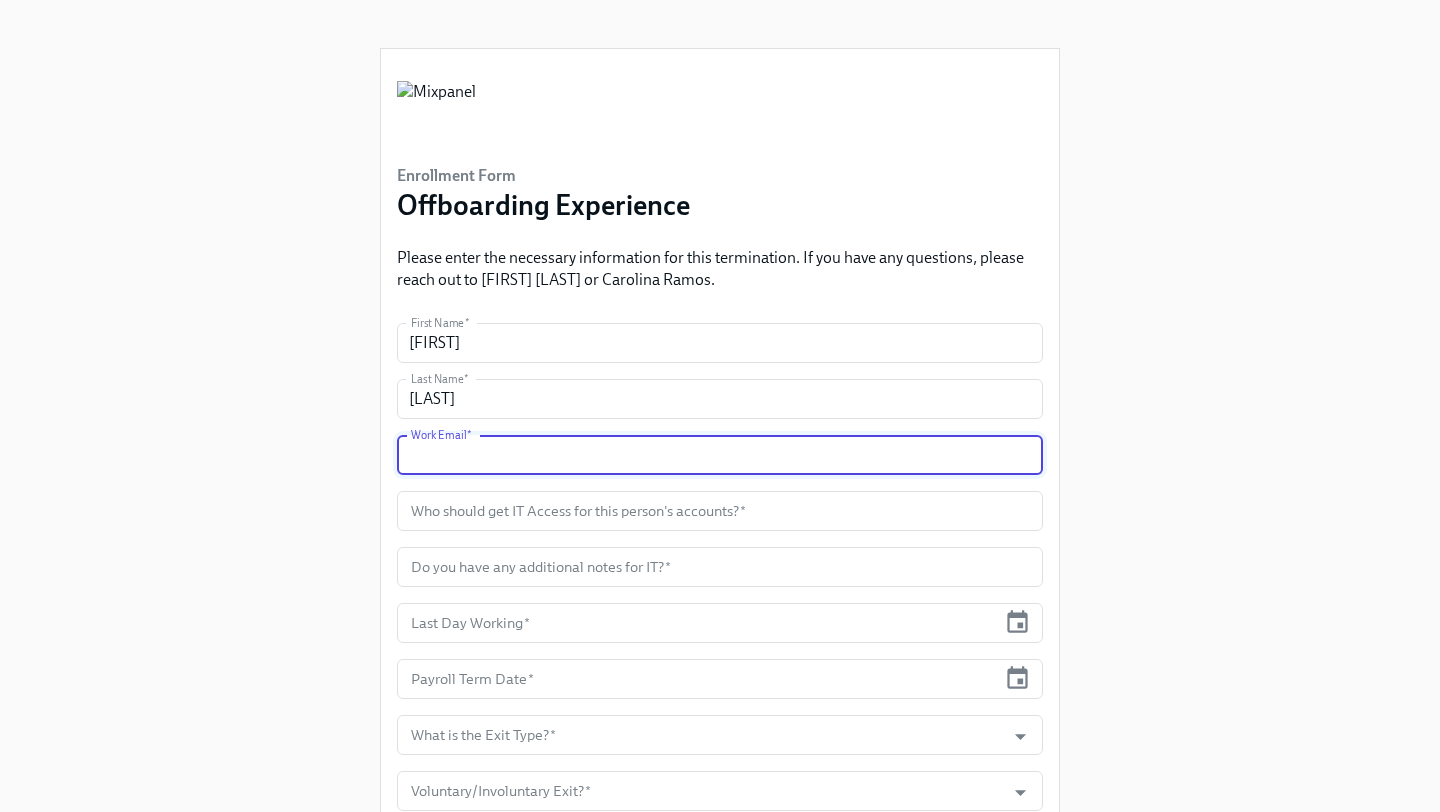 paste on "[EMAIL]" 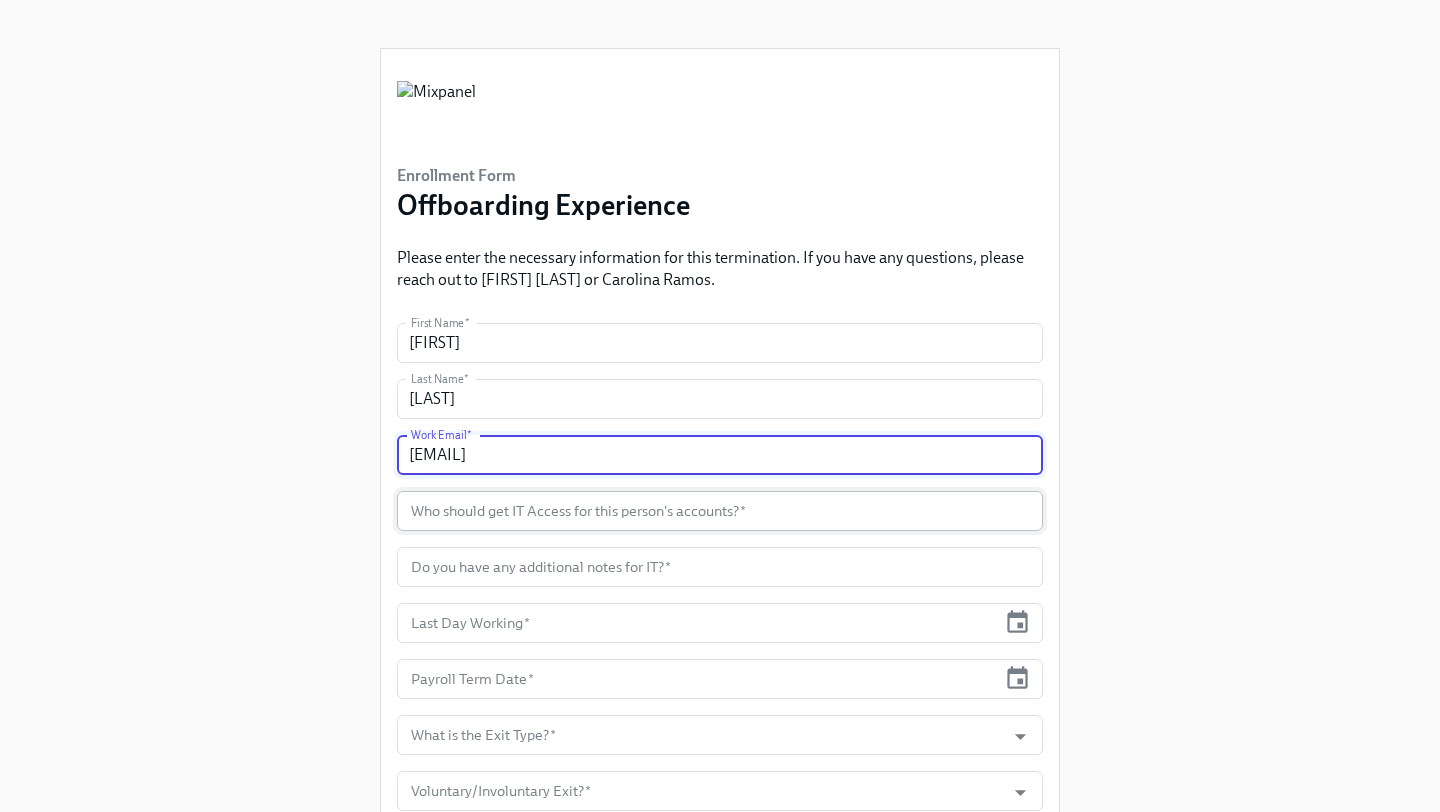 type on "[EMAIL]" 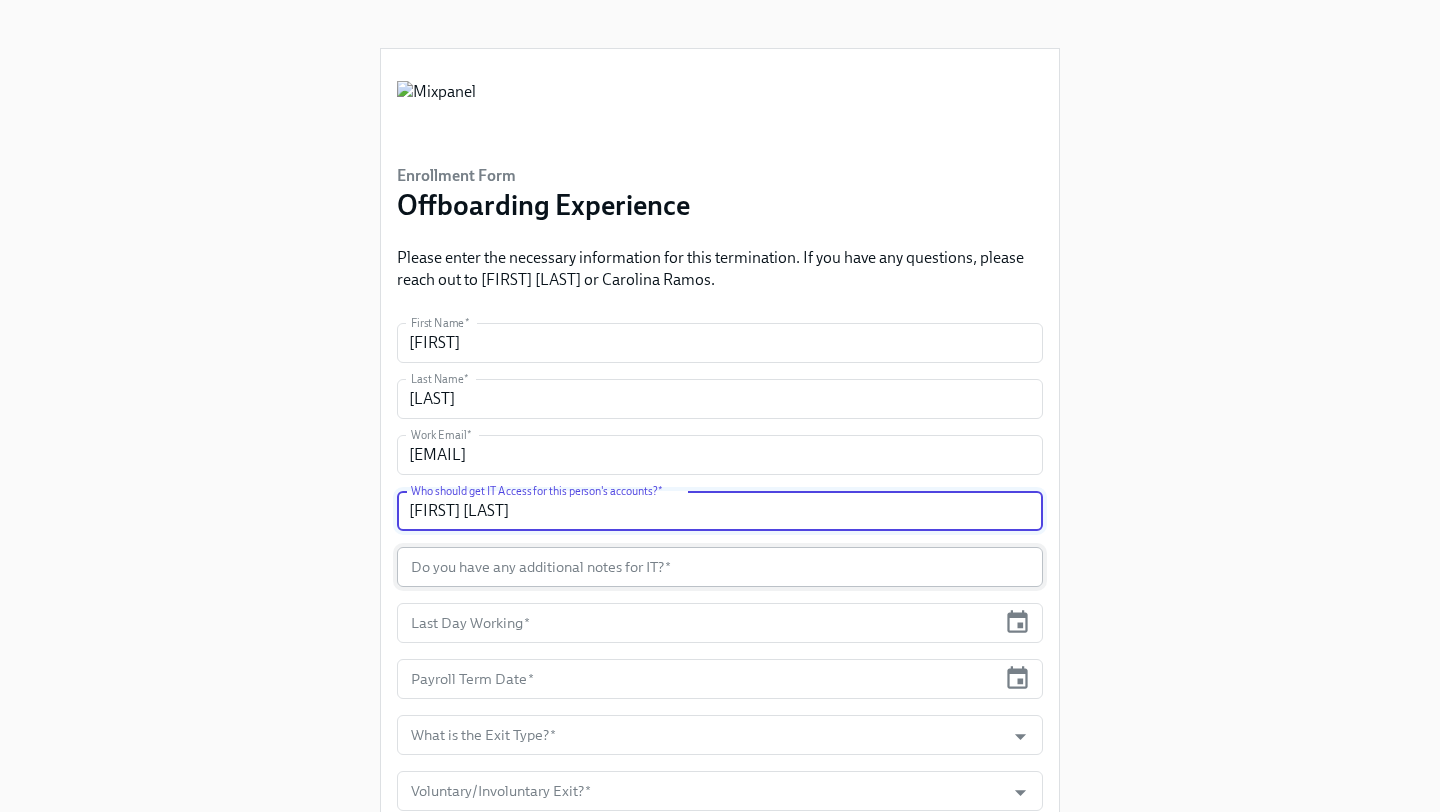 type on "[FIRST] [LAST]" 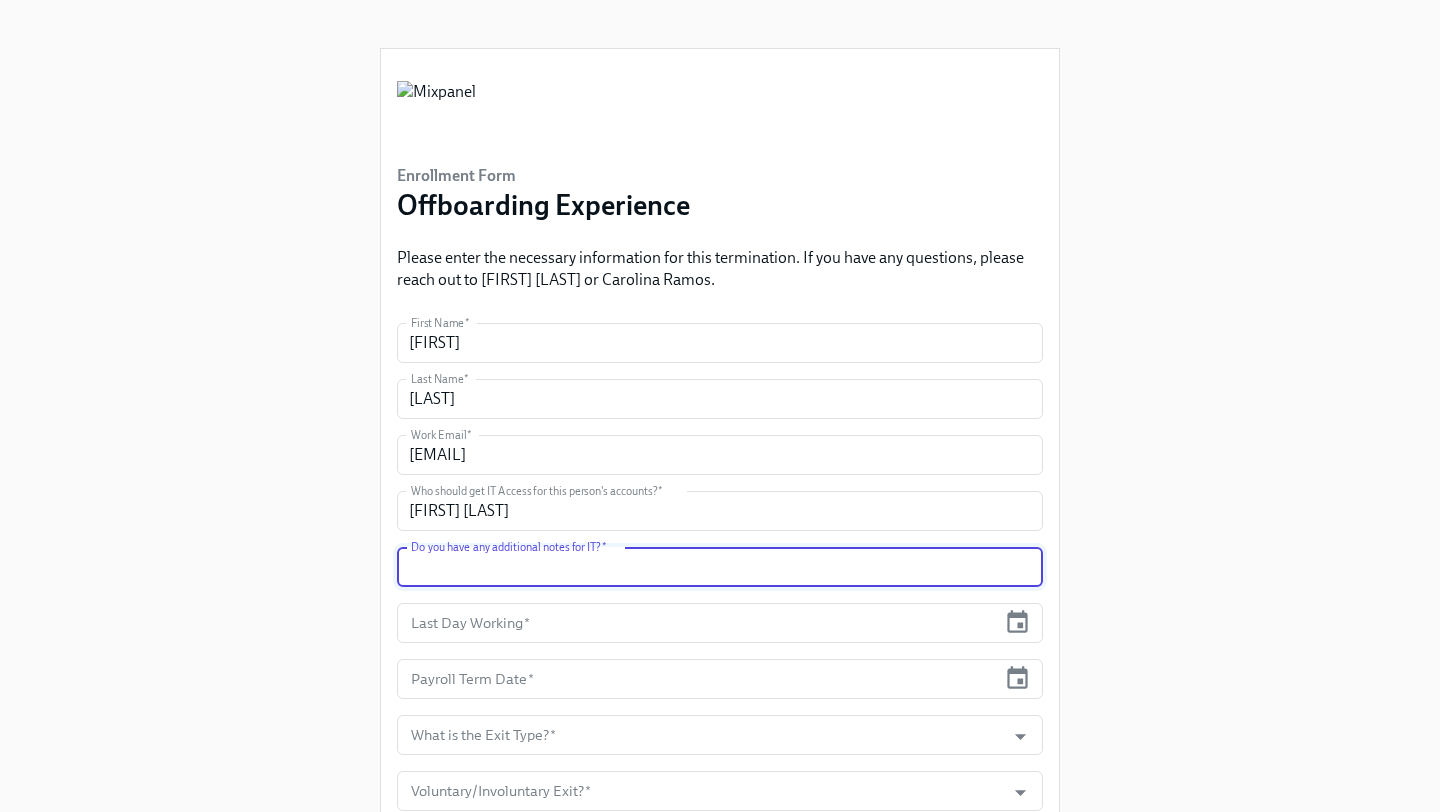 click at bounding box center [720, 567] 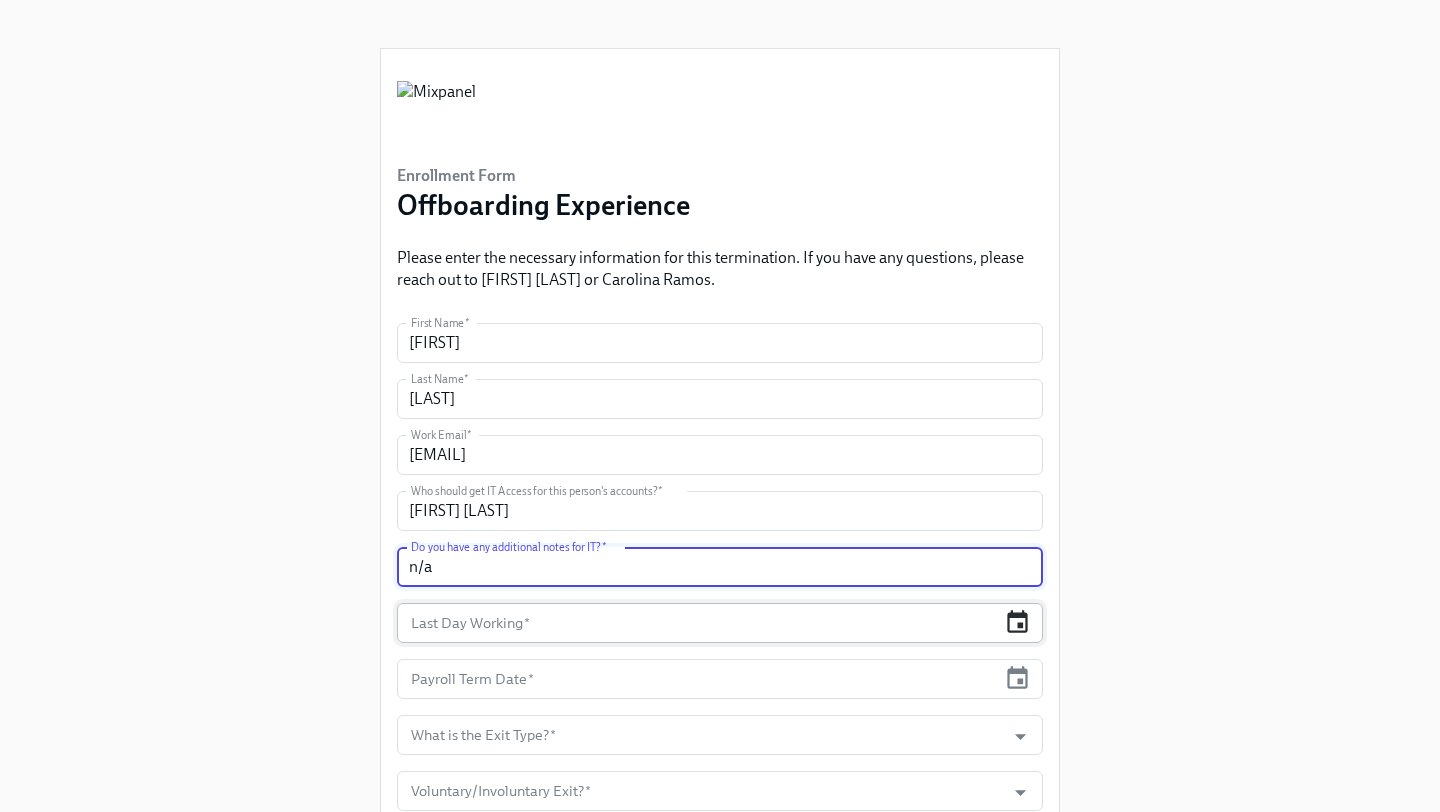 type on "n/a" 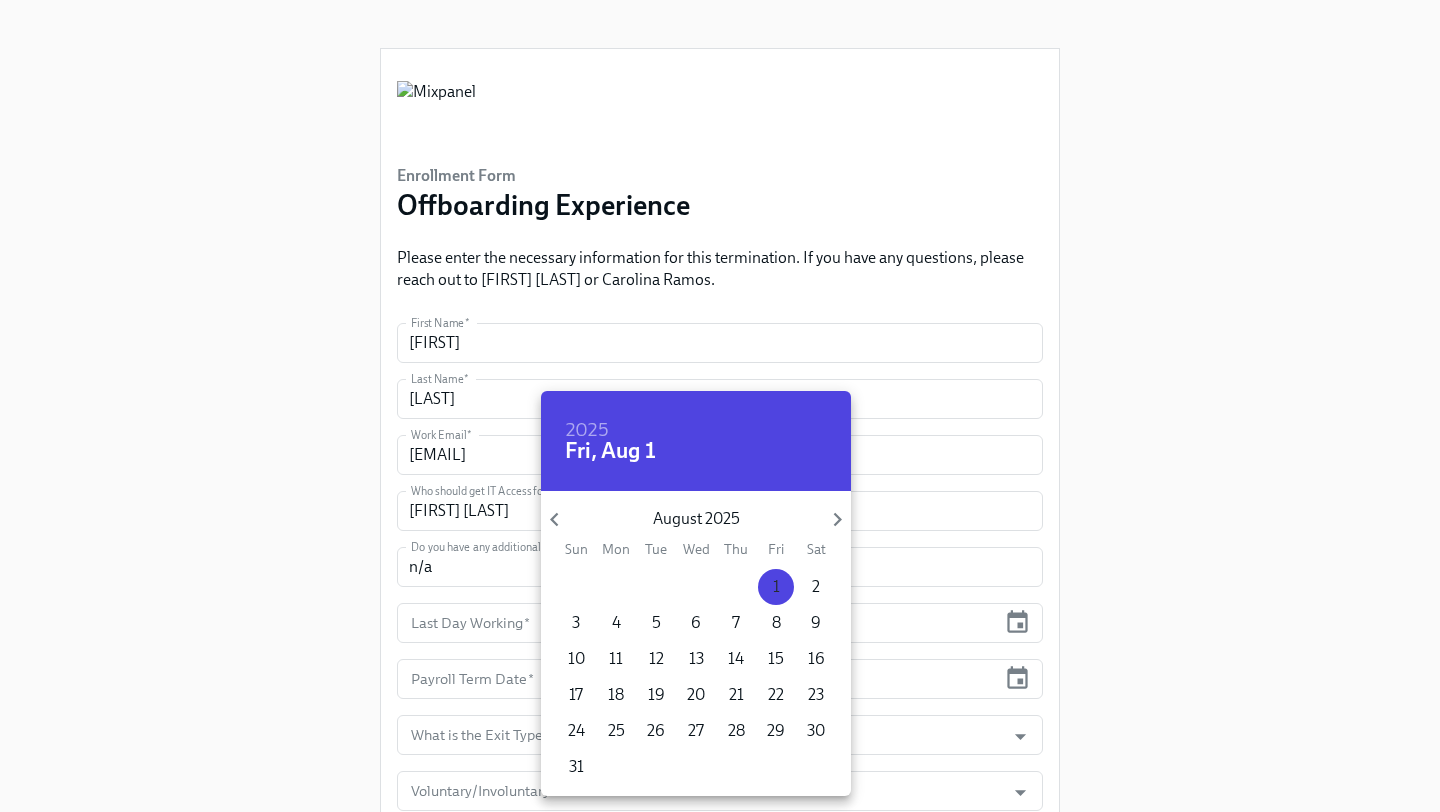 click on "1" at bounding box center (776, 587) 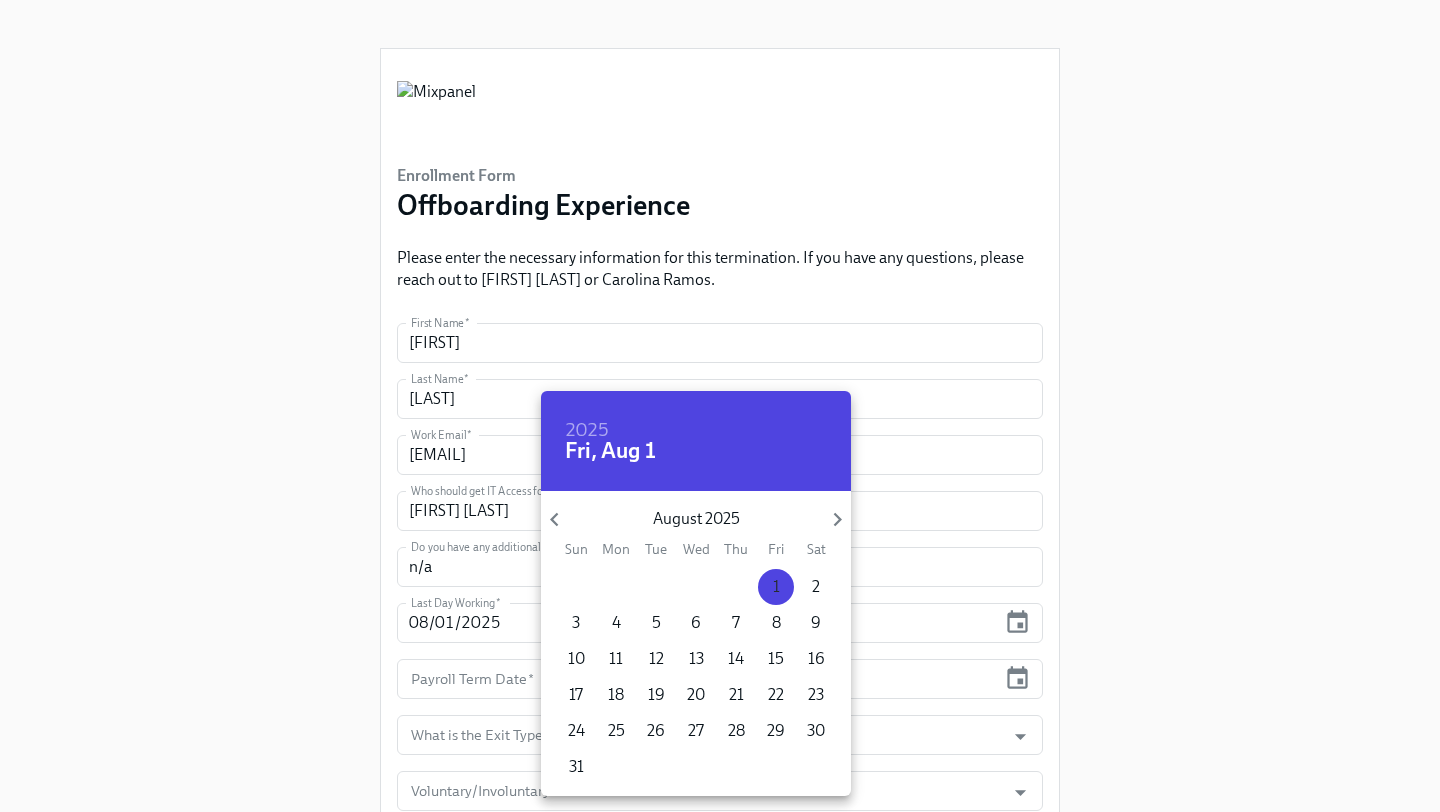 type on "08/01/2025" 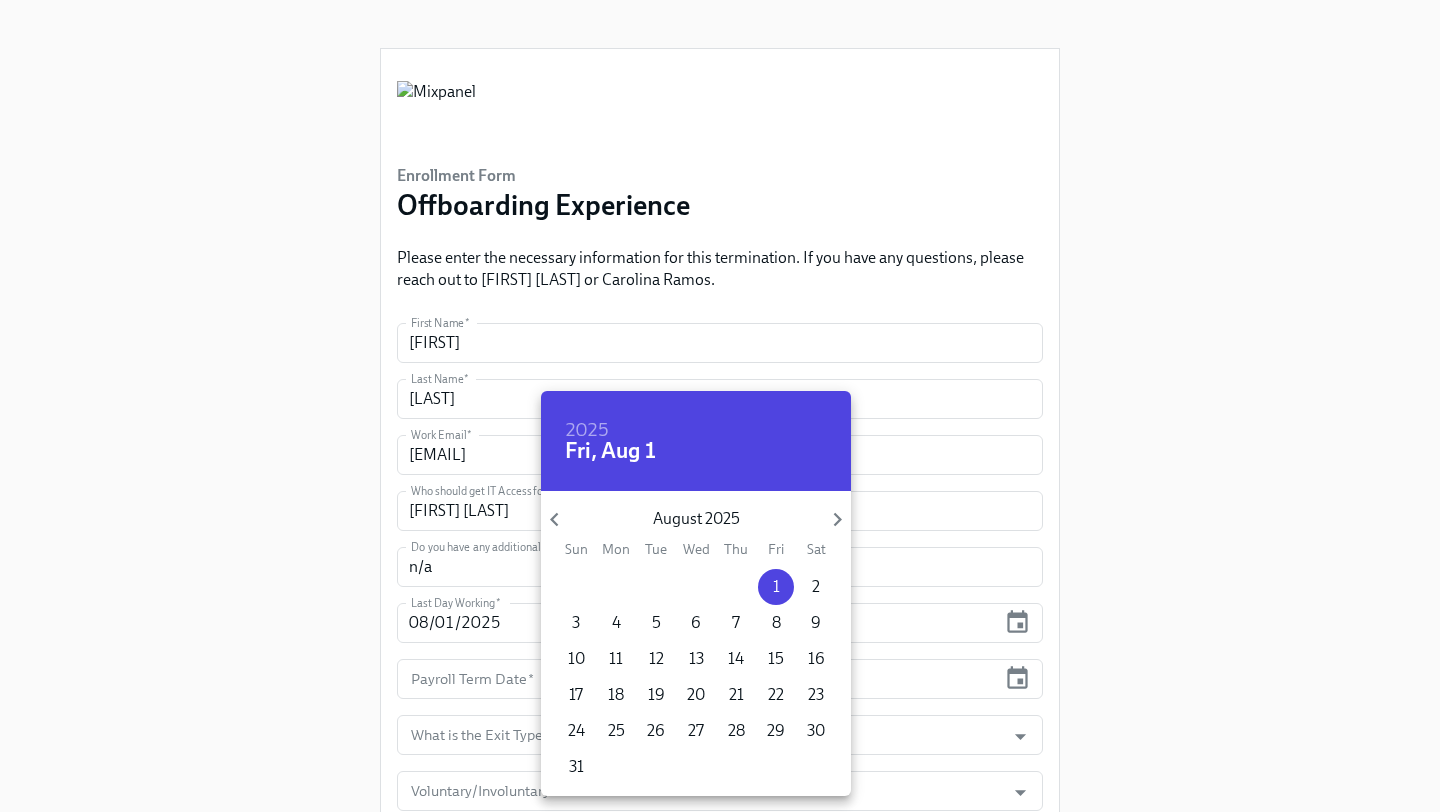 click at bounding box center (720, 406) 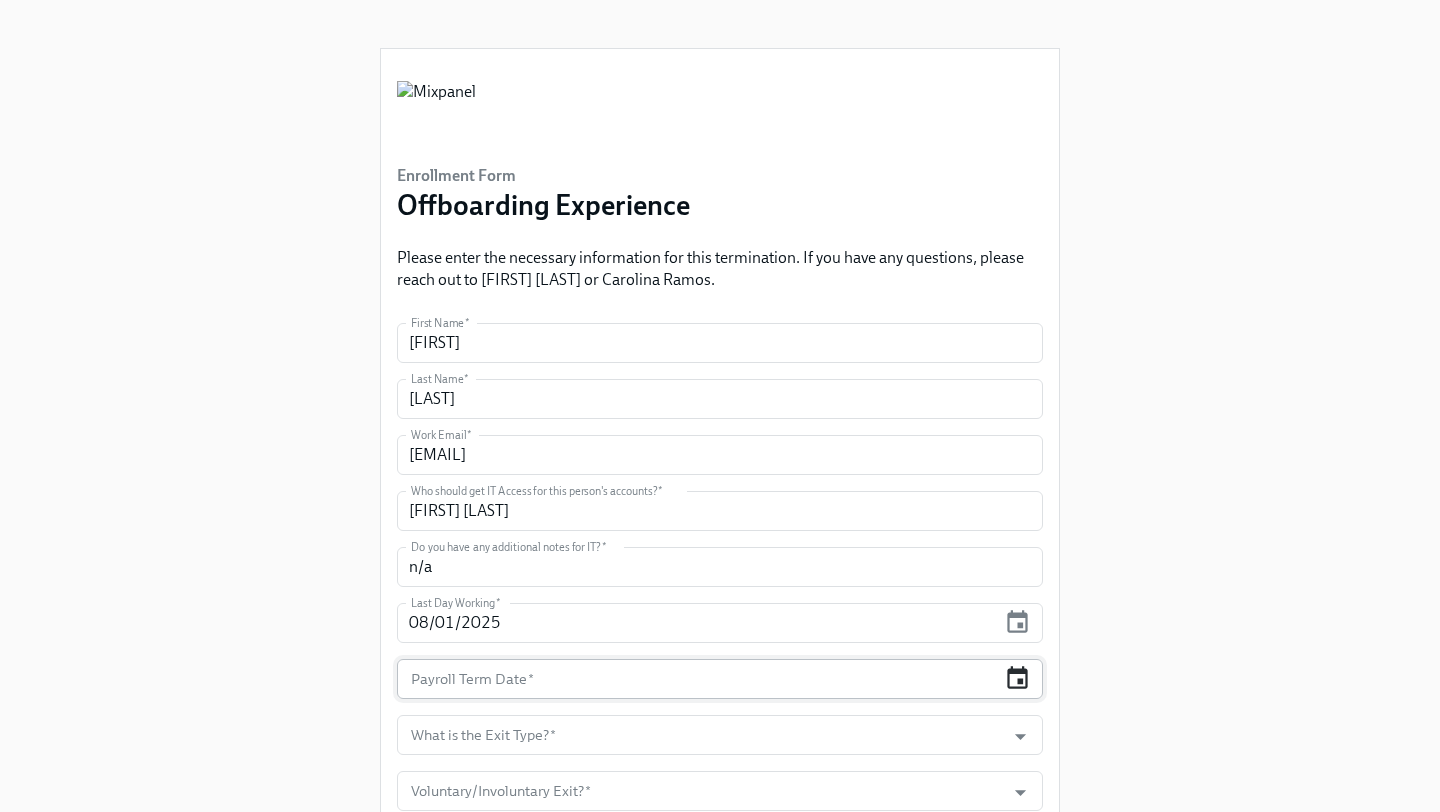 click 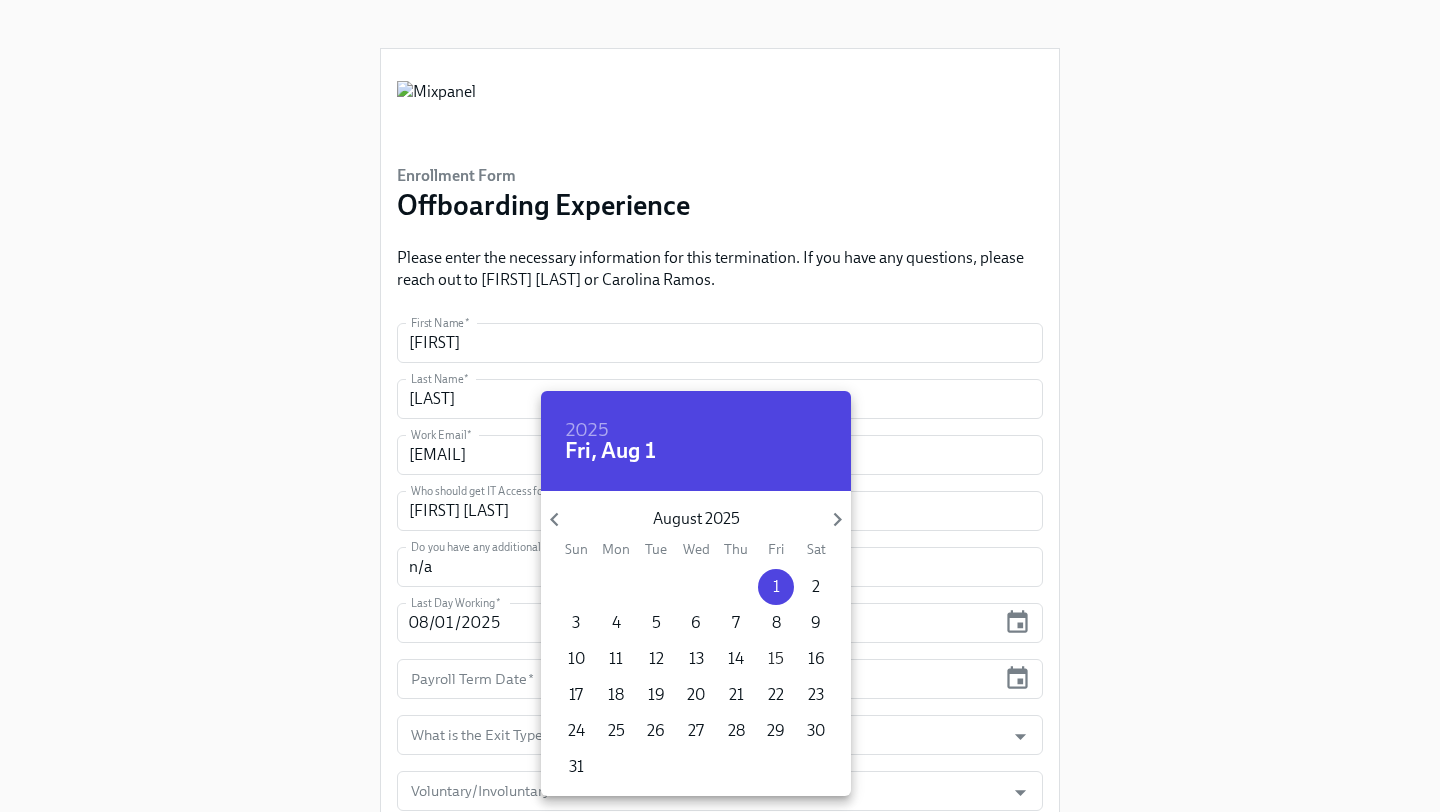click on "15" at bounding box center (776, 659) 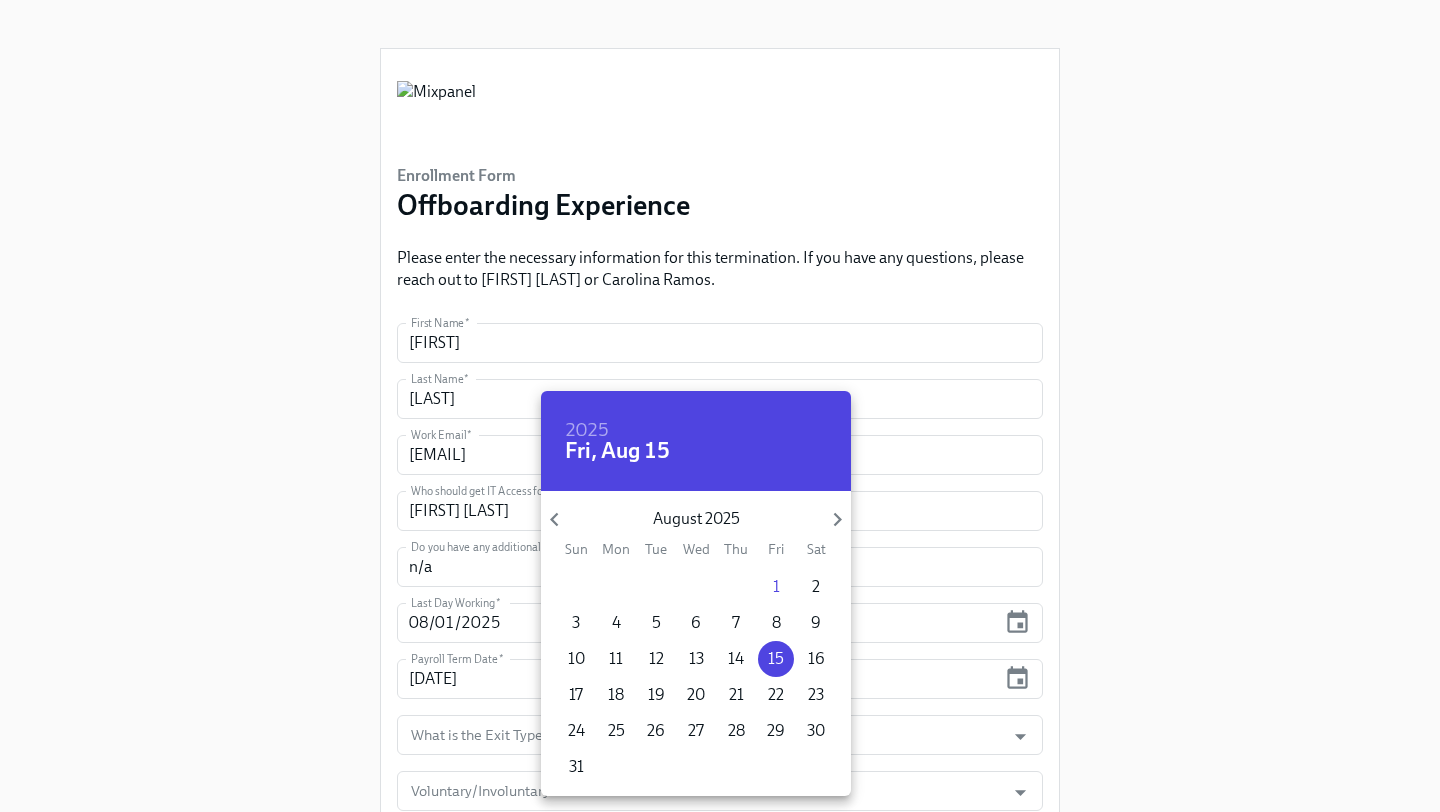 click at bounding box center [720, 406] 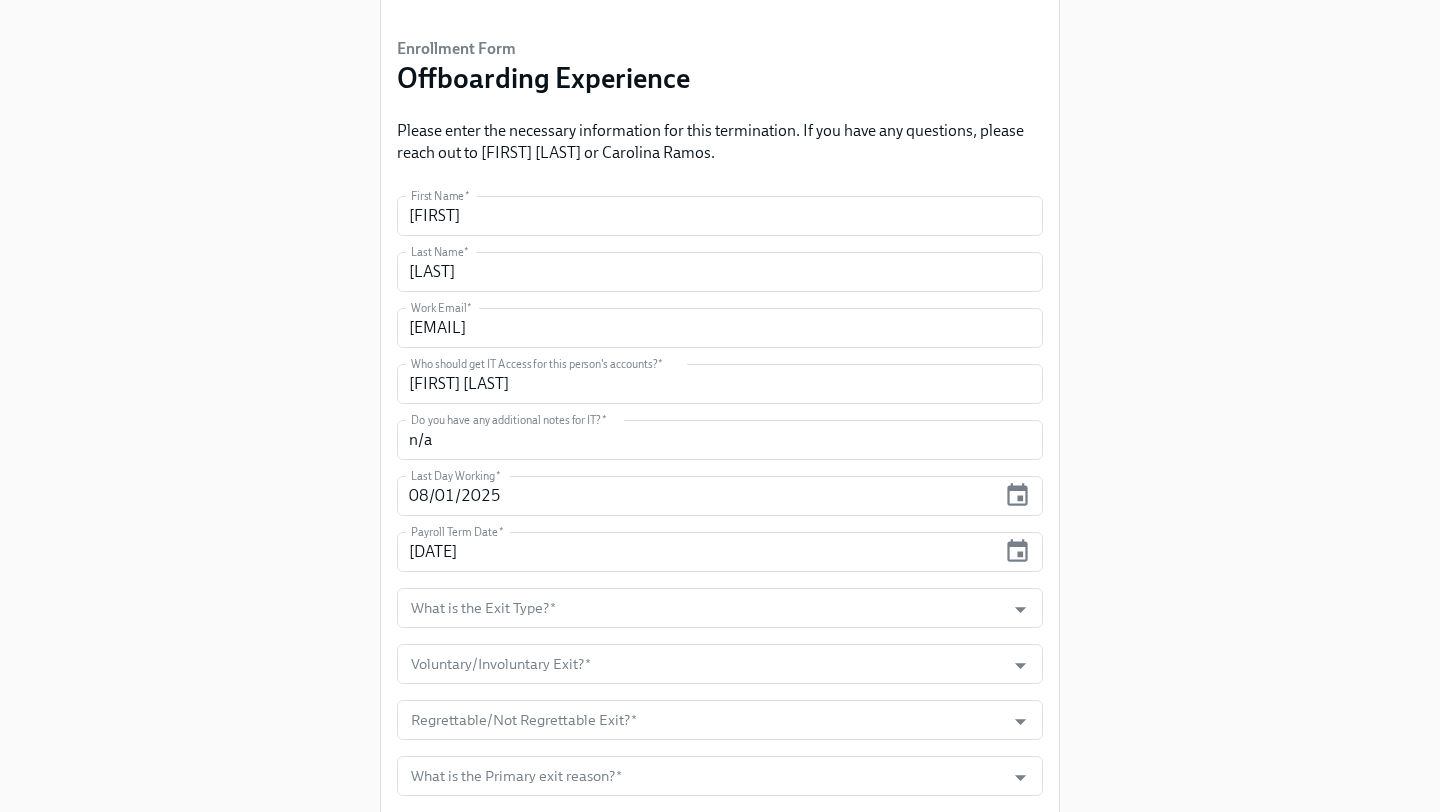scroll, scrollTop: 142, scrollLeft: 0, axis: vertical 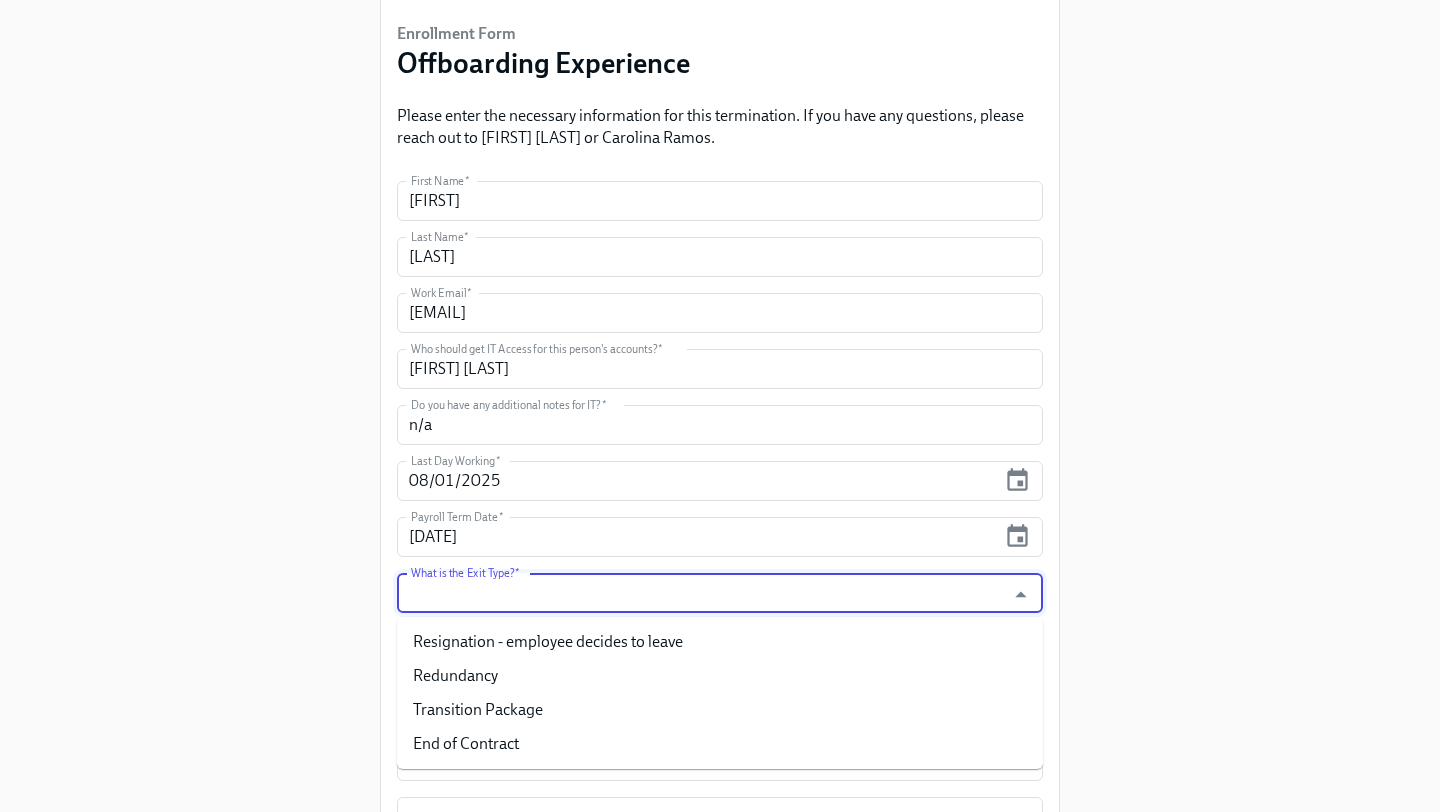 click on "What is the Exit Type?   *" at bounding box center (701, 593) 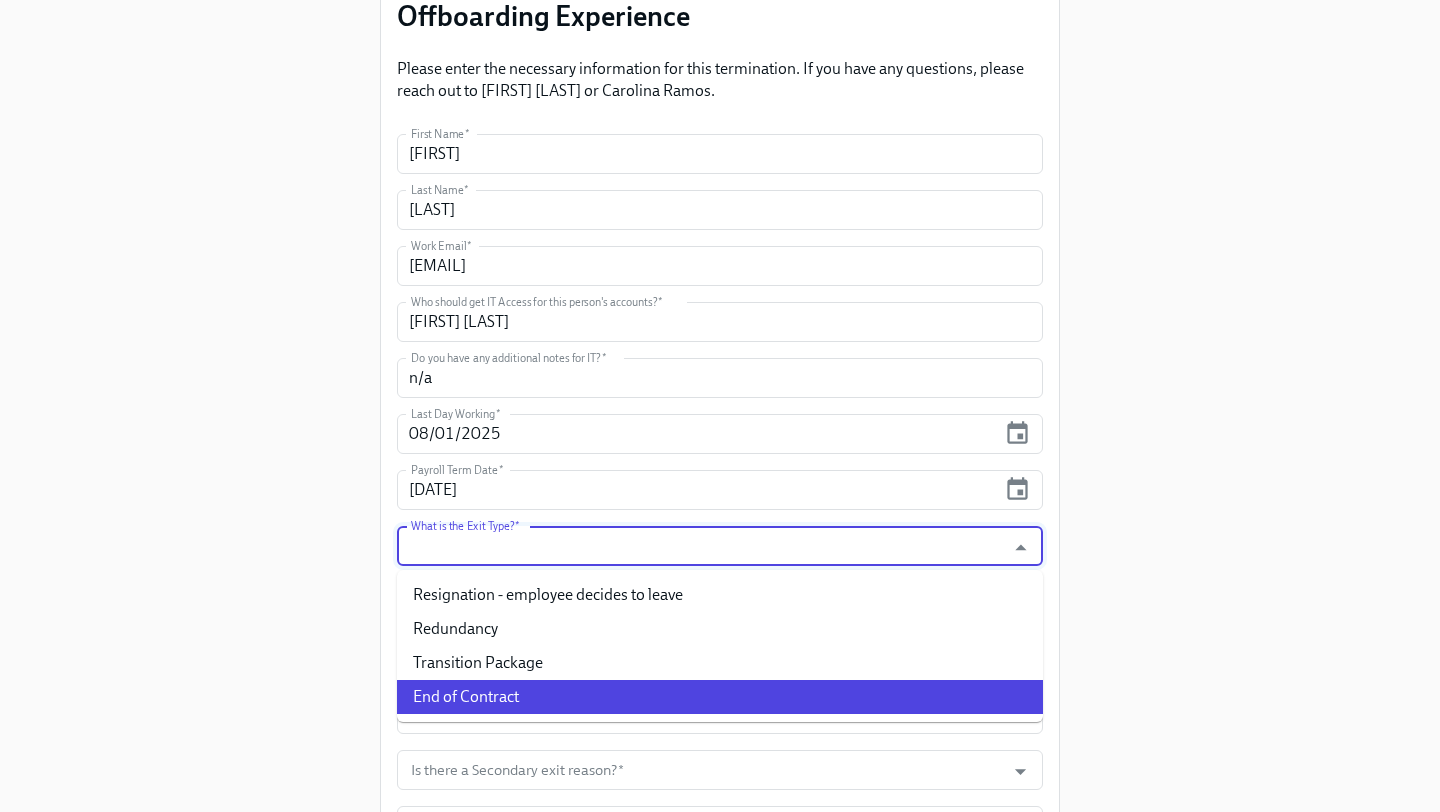 scroll, scrollTop: 191, scrollLeft: 0, axis: vertical 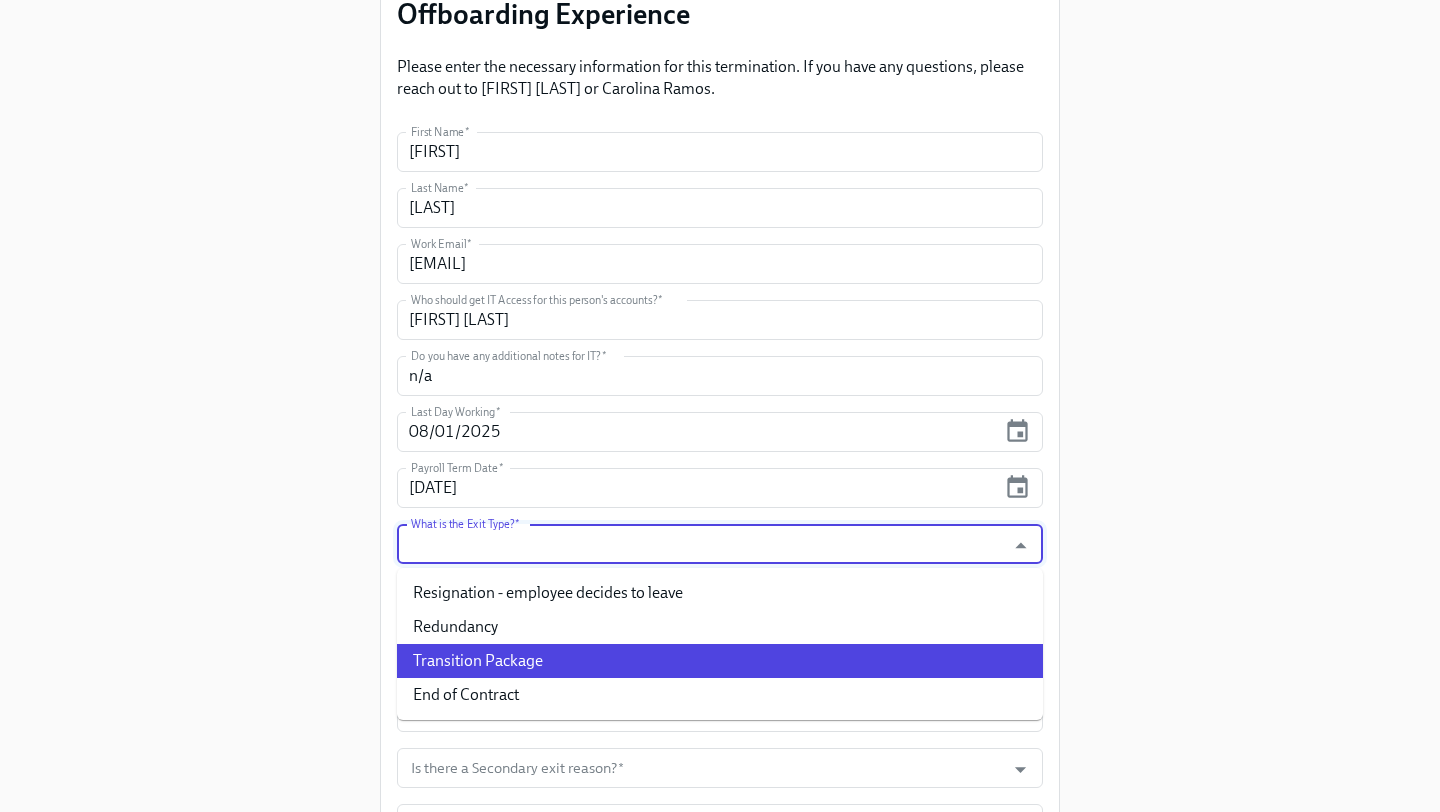 click on "Transition Package" at bounding box center [720, 661] 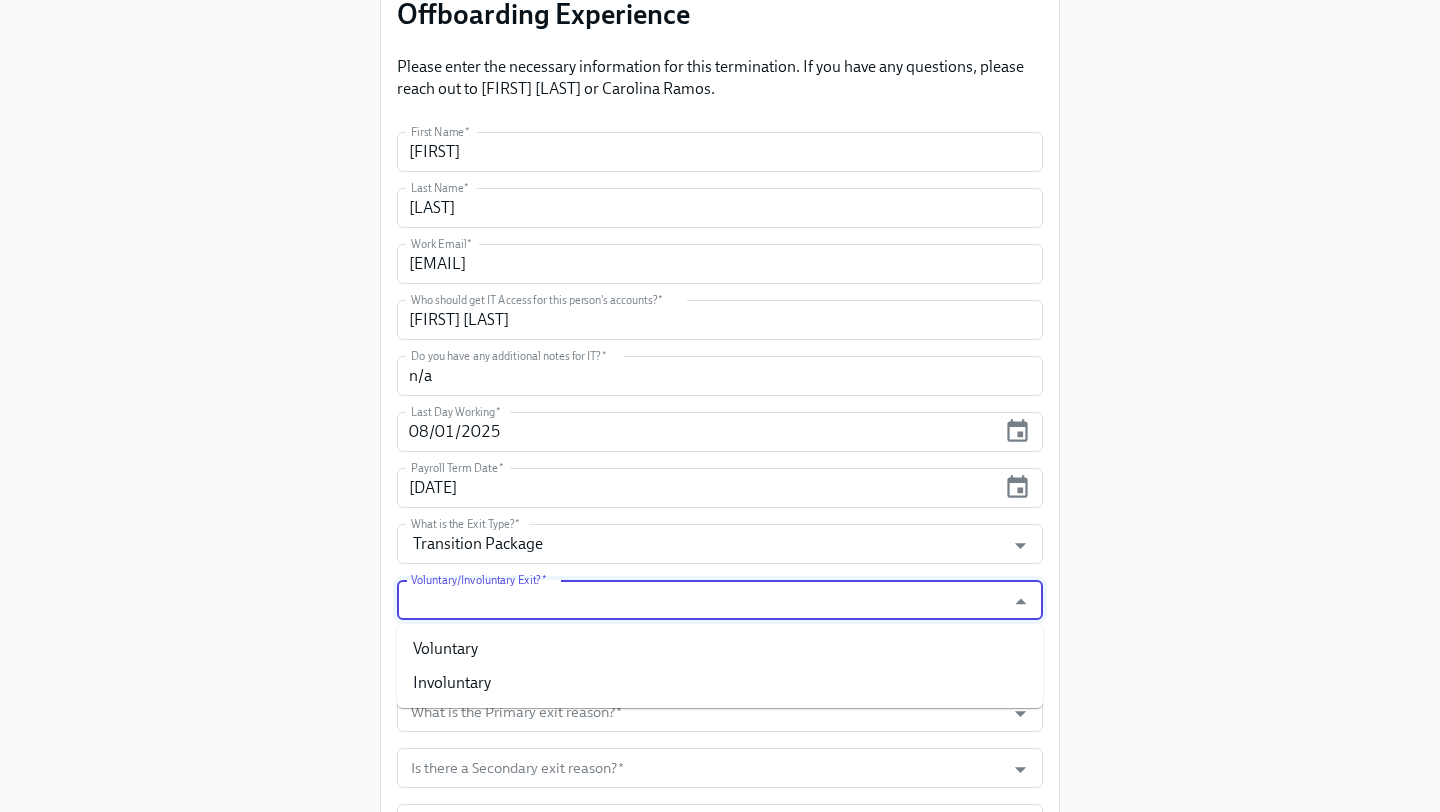 click on "Voluntary/Involuntary Exit?   *" at bounding box center [701, 600] 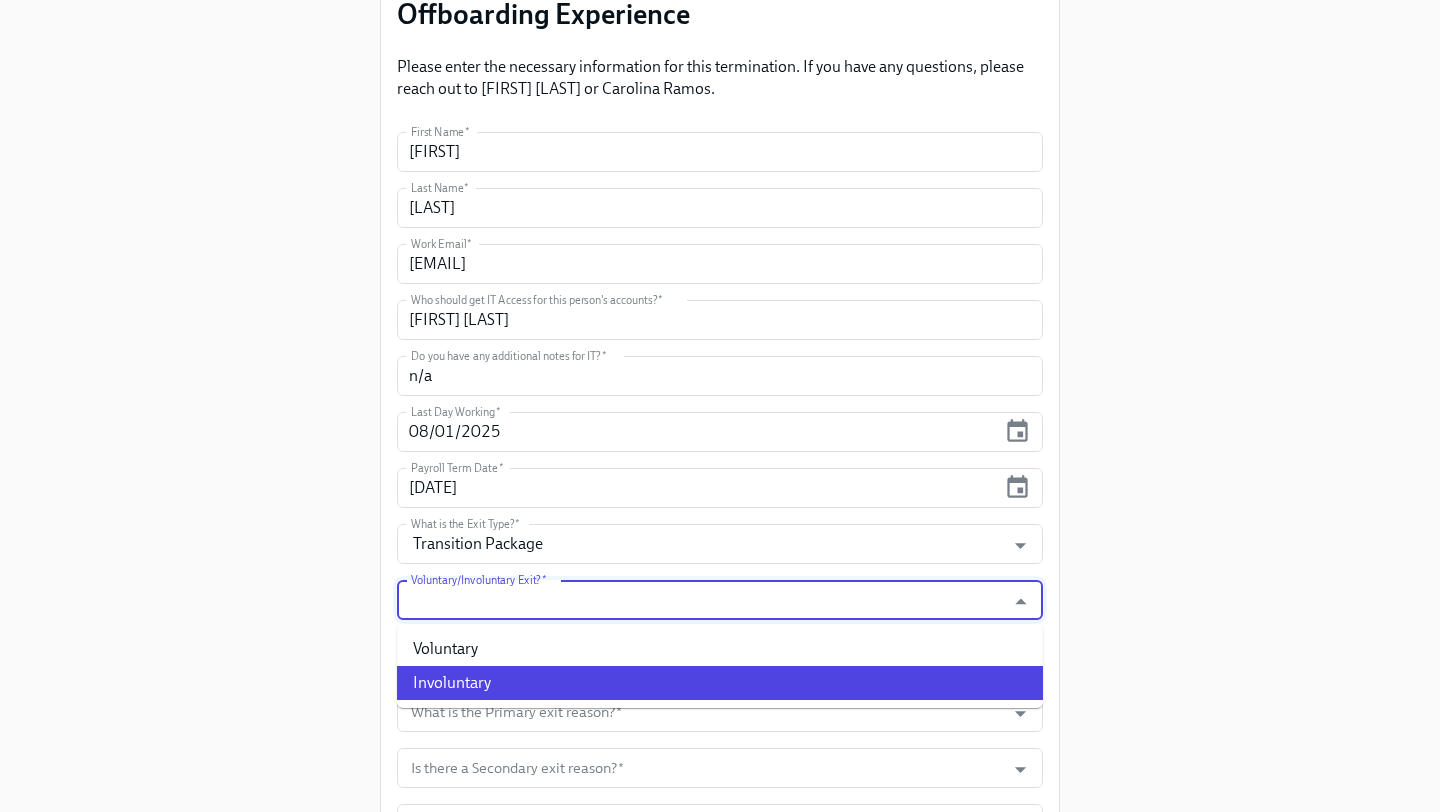 click on "Involuntary" at bounding box center [720, 683] 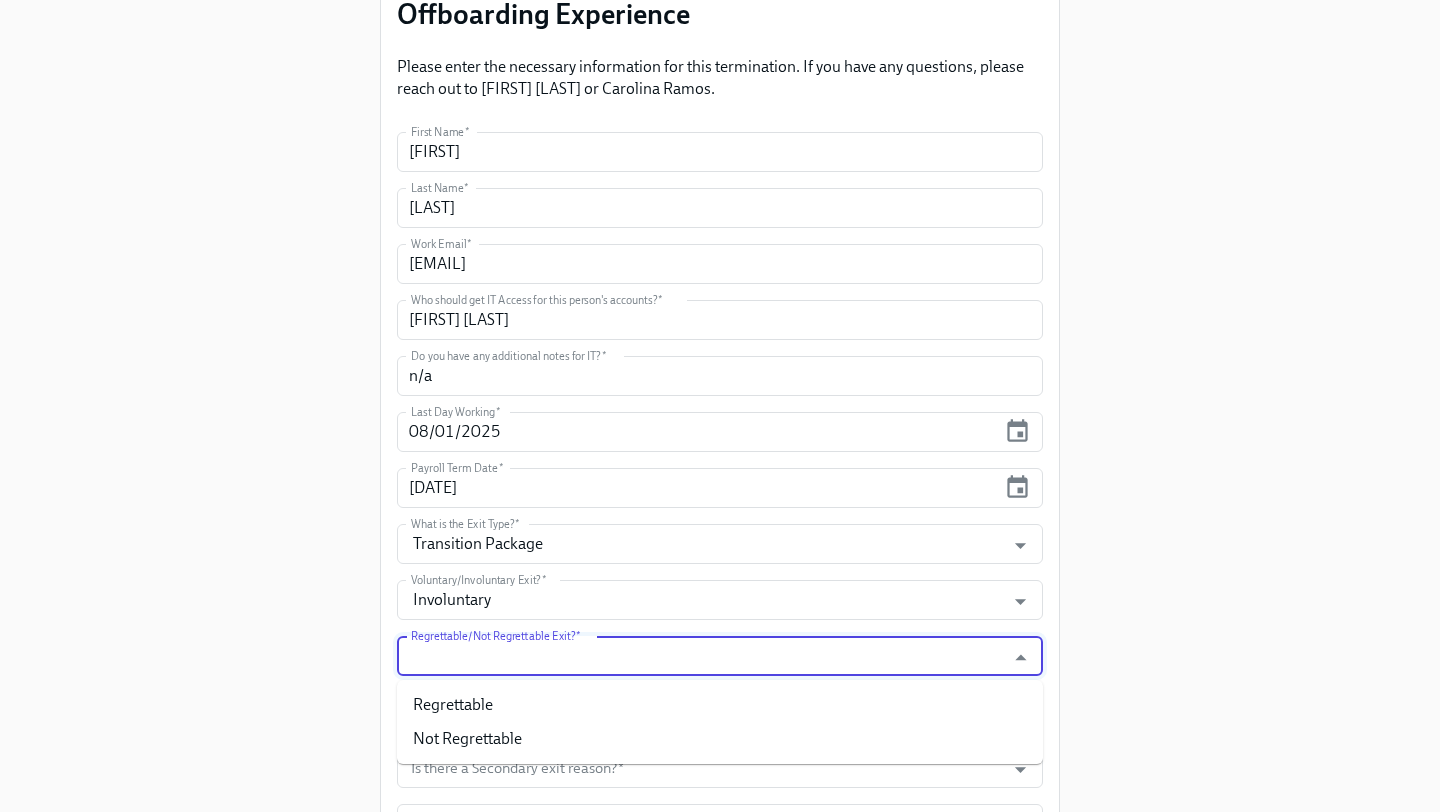 click on "Regrettable/Not Regrettable Exit?   *" at bounding box center [701, 656] 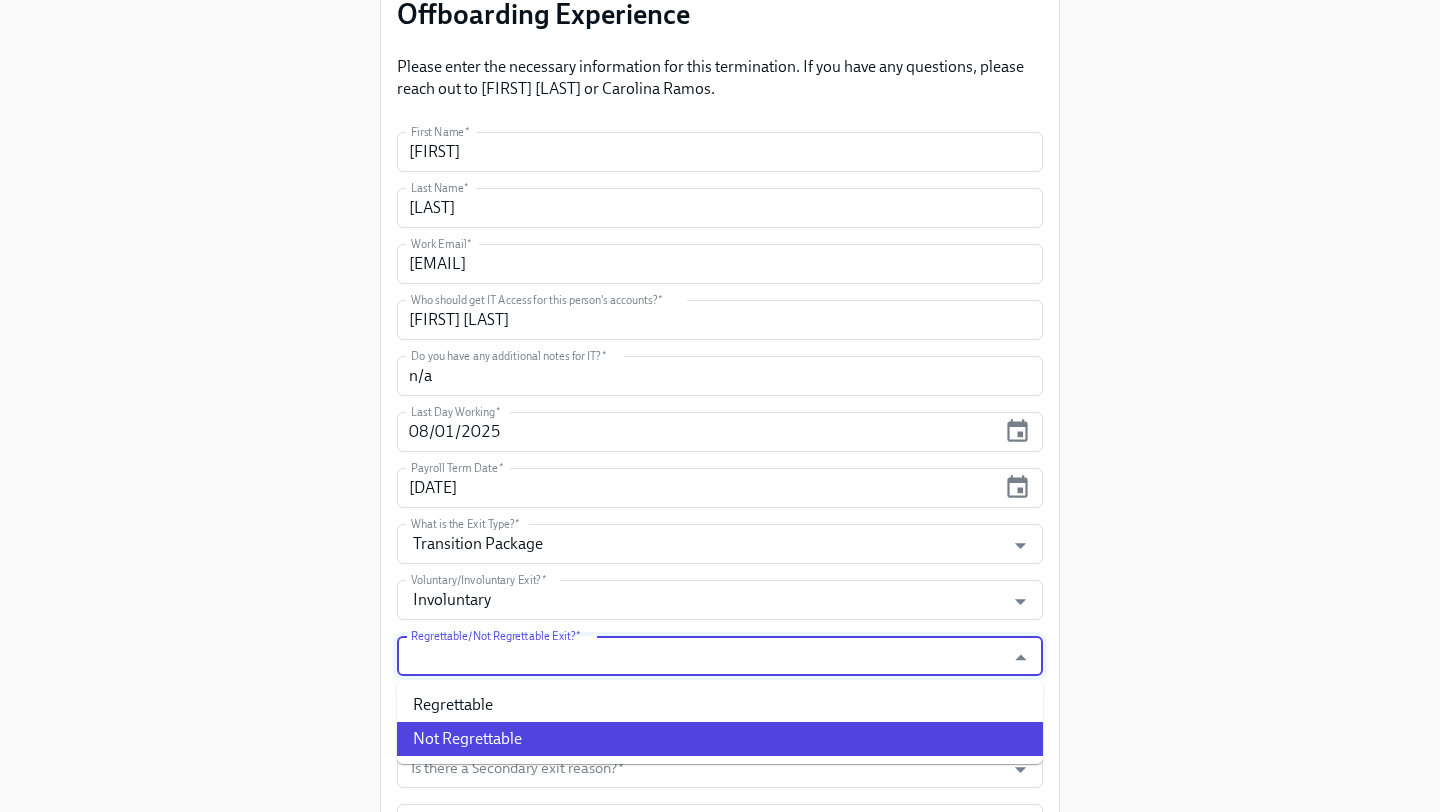 click on "Not Regrettable" at bounding box center (720, 739) 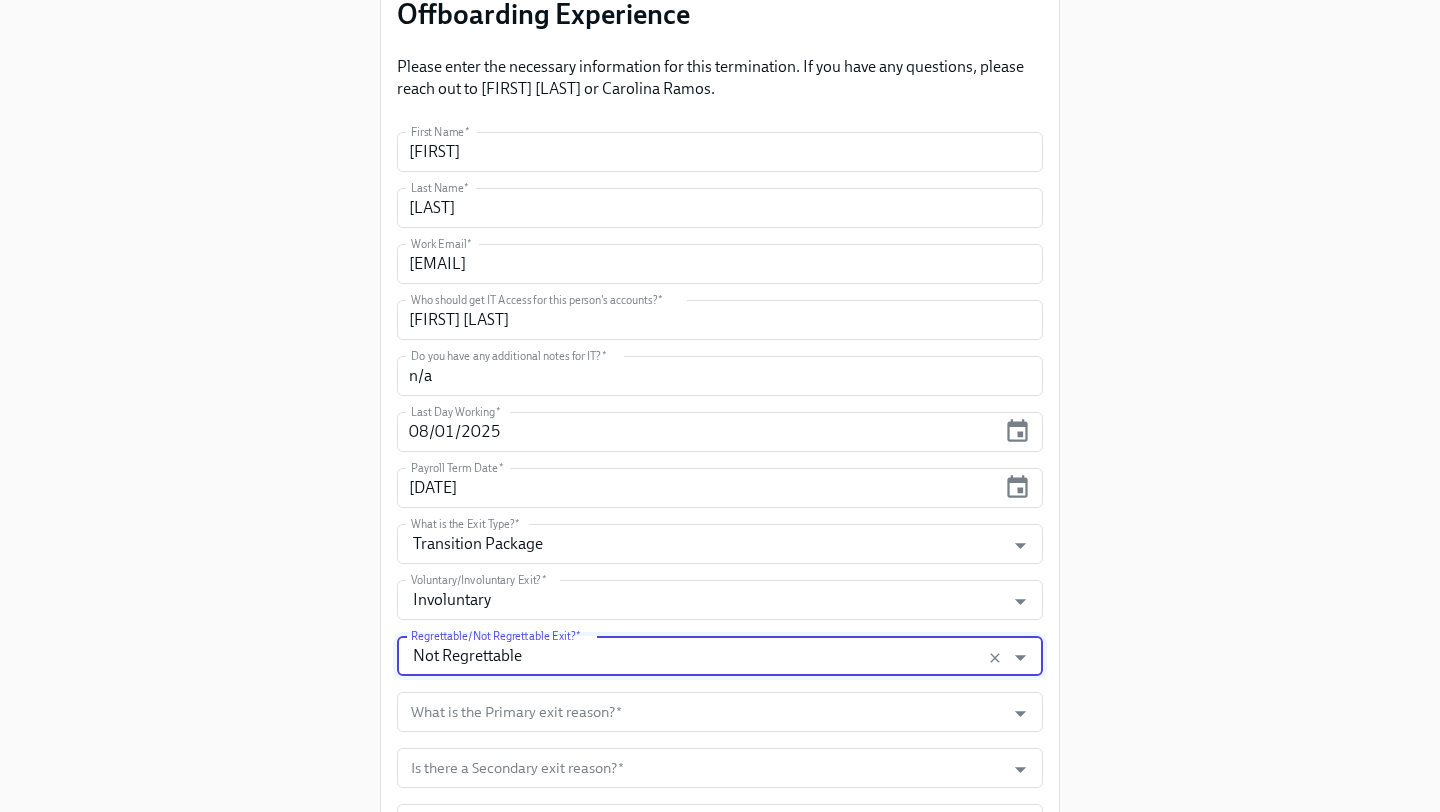 scroll, scrollTop: 297, scrollLeft: 0, axis: vertical 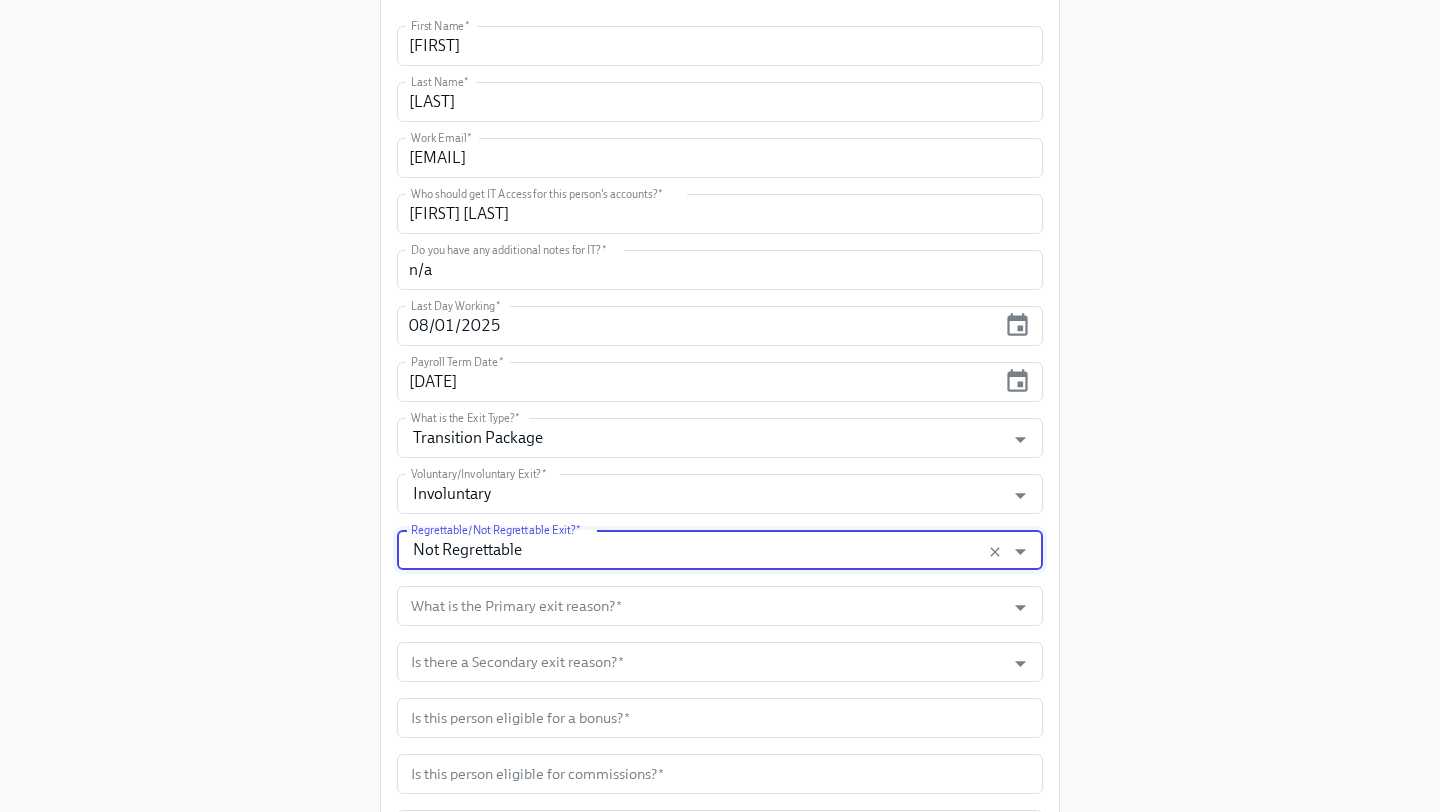 click on "First Name   * [FIRST] First Name  * Last Name   * [LAST] Last Name  * Work Email   * [EMAIL] Work Email  * Who should get IT Access for this person's accounts?   * [FIRST] [LAST] Who should get IT Access for this person's accounts?  * Do you have any additional notes for IT?   * n/a Do you have any additional notes for IT?  * Last Day Working   * [DATE] Last Day Working  * Payroll Term Date   * [DATE] Payroll Term Date  * What is the Exit Type?   * Transition Package What is the Exit Type?  * Voluntary/Involuntary Exit?   * Involuntary Voluntary/Involuntary Exit?  * Regrettable/Not Regrettable Exit?  * Not Regrettable Regrettable/Not Regrettable Exit?  * What is the Primary exit reason?   * What is the Primary exit reason?  * Is there a Secondary exit reason?   * Is there a Secondary exit reason?  * Is this person eligible for a bonus?   * Is this person eligible for a bonus?  * Is this person eligible for commissions?   *  *   *  *" at bounding box center (720, 746) 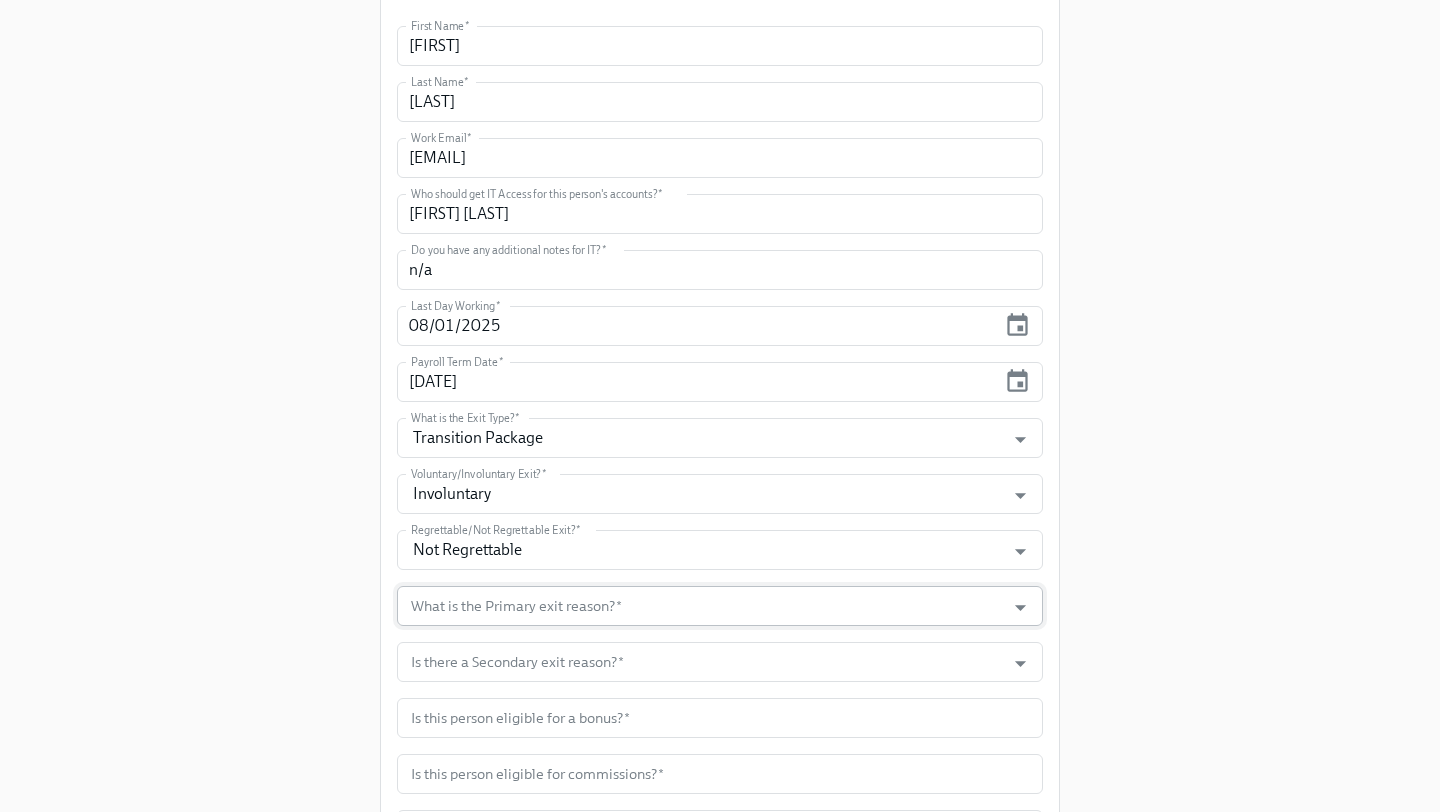 click on "What is the Primary exit reason?   *" at bounding box center (701, 606) 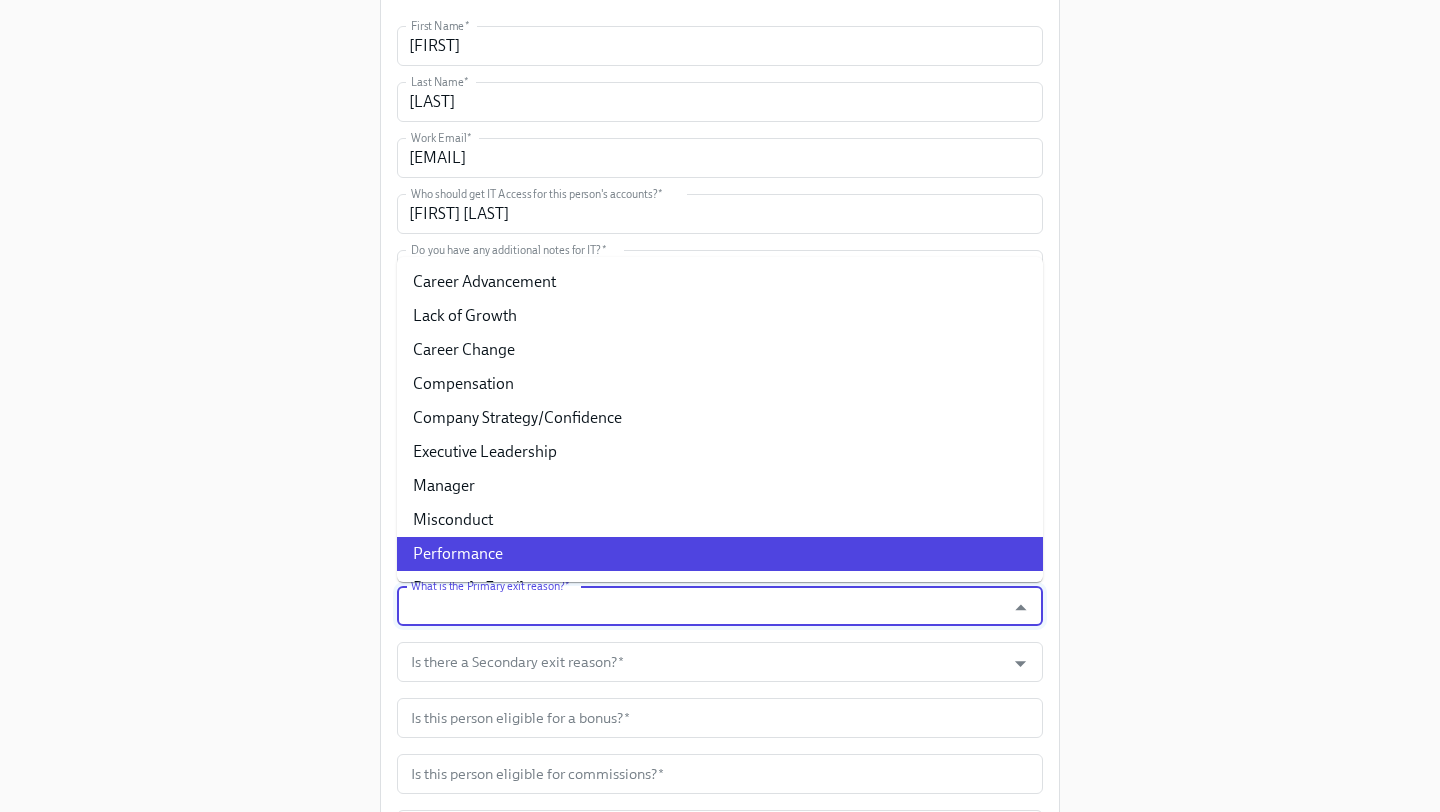 click on "Performance" at bounding box center (720, 554) 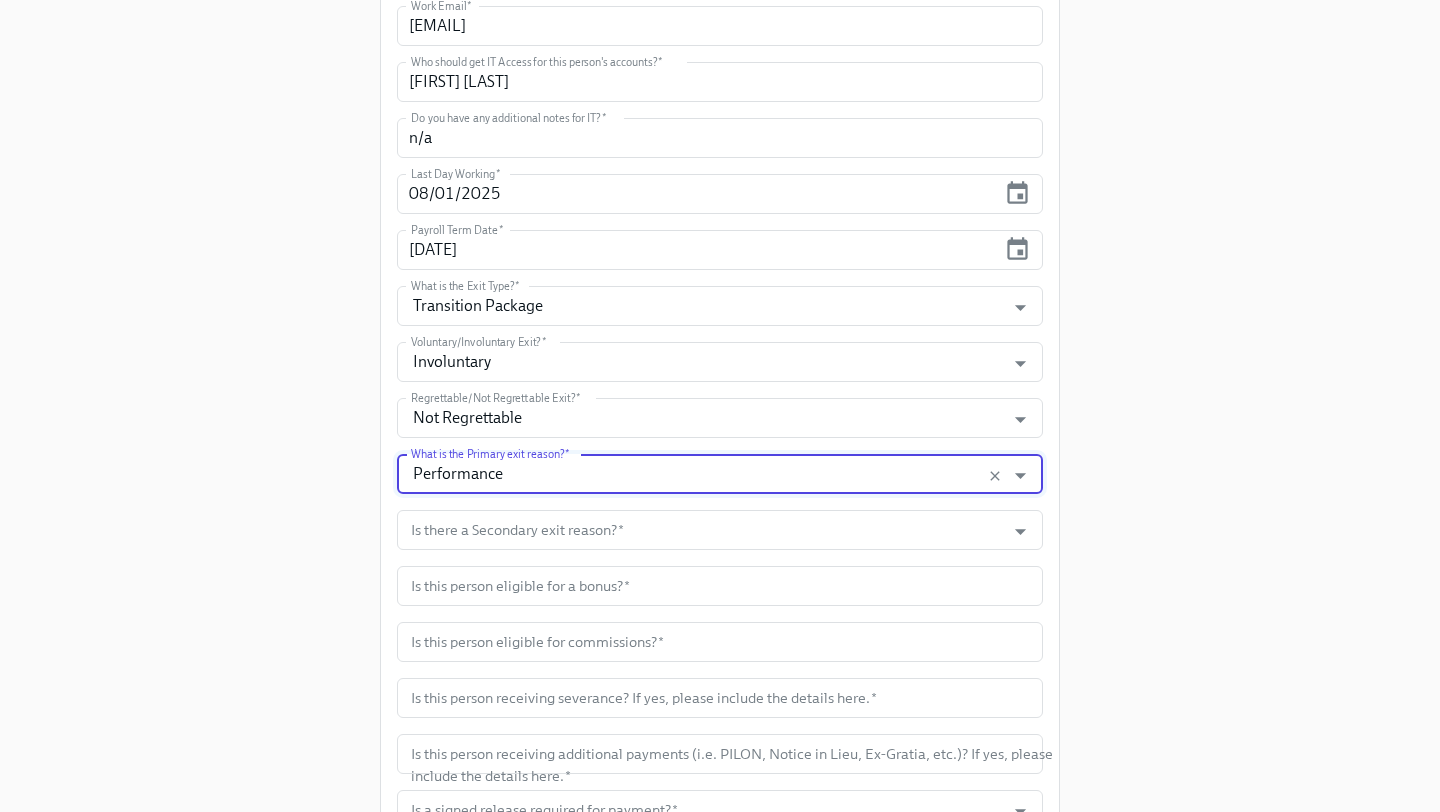 scroll, scrollTop: 455, scrollLeft: 0, axis: vertical 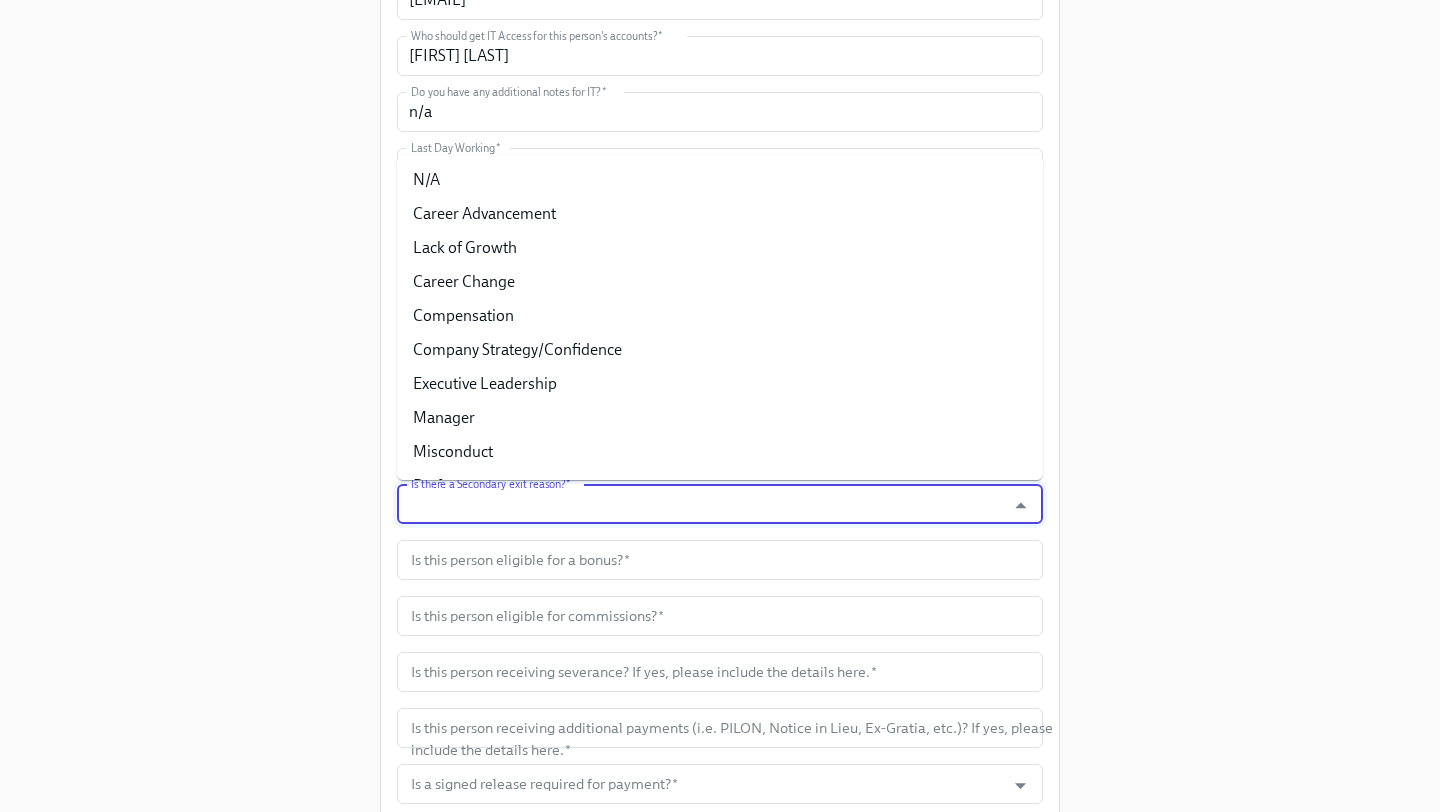 click on "Is there a Secondary exit reason?   *" at bounding box center (701, 504) 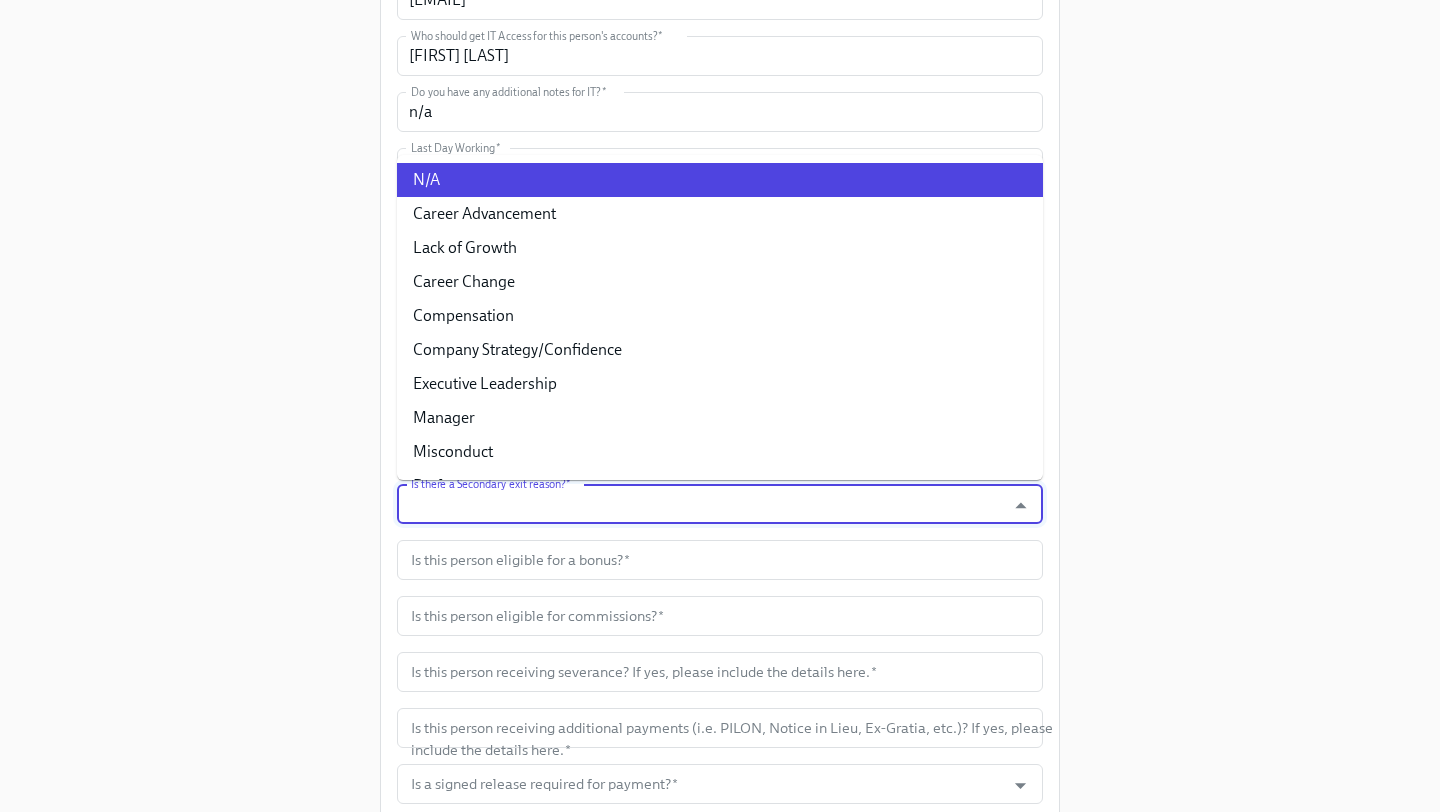 click on "N/A" at bounding box center (720, 180) 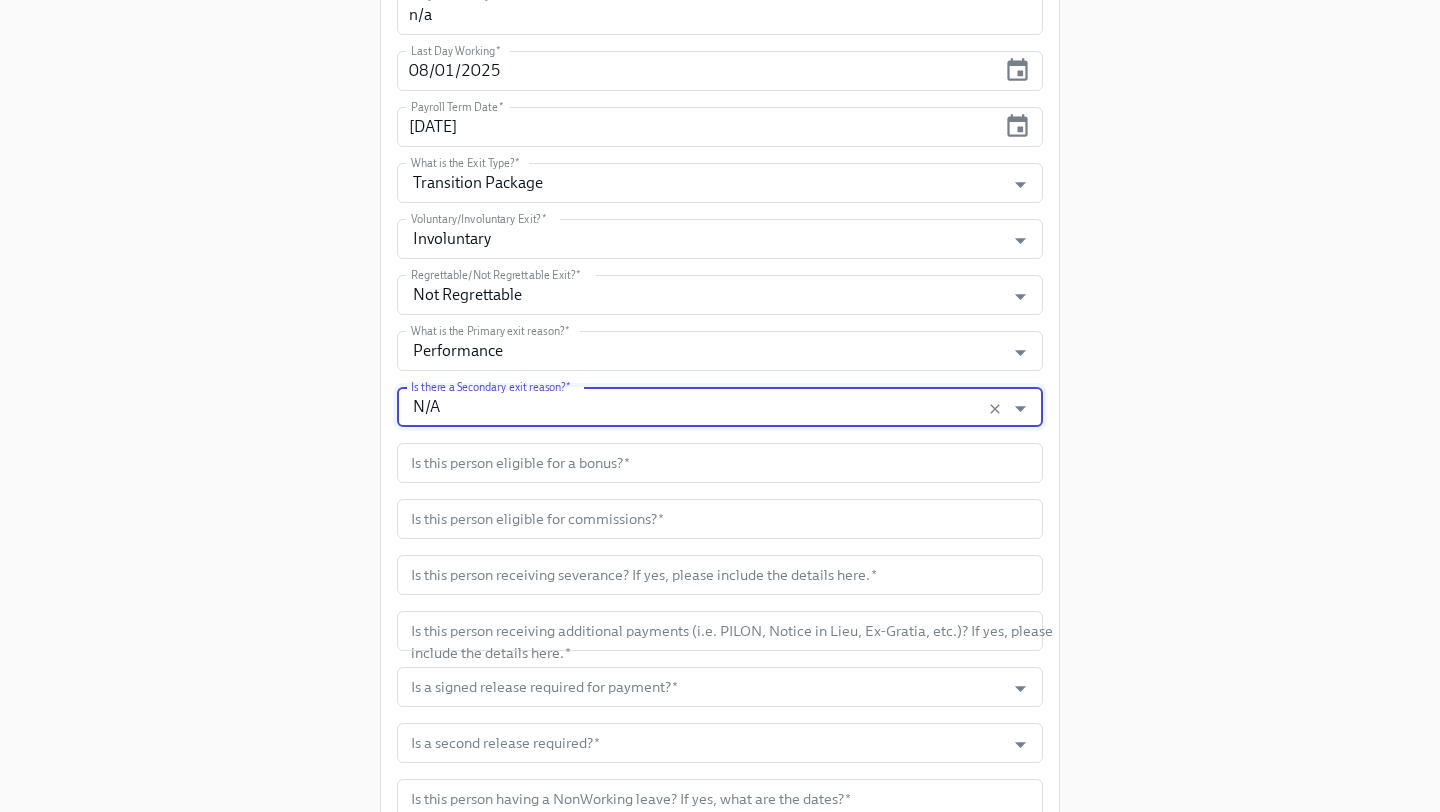 scroll, scrollTop: 568, scrollLeft: 0, axis: vertical 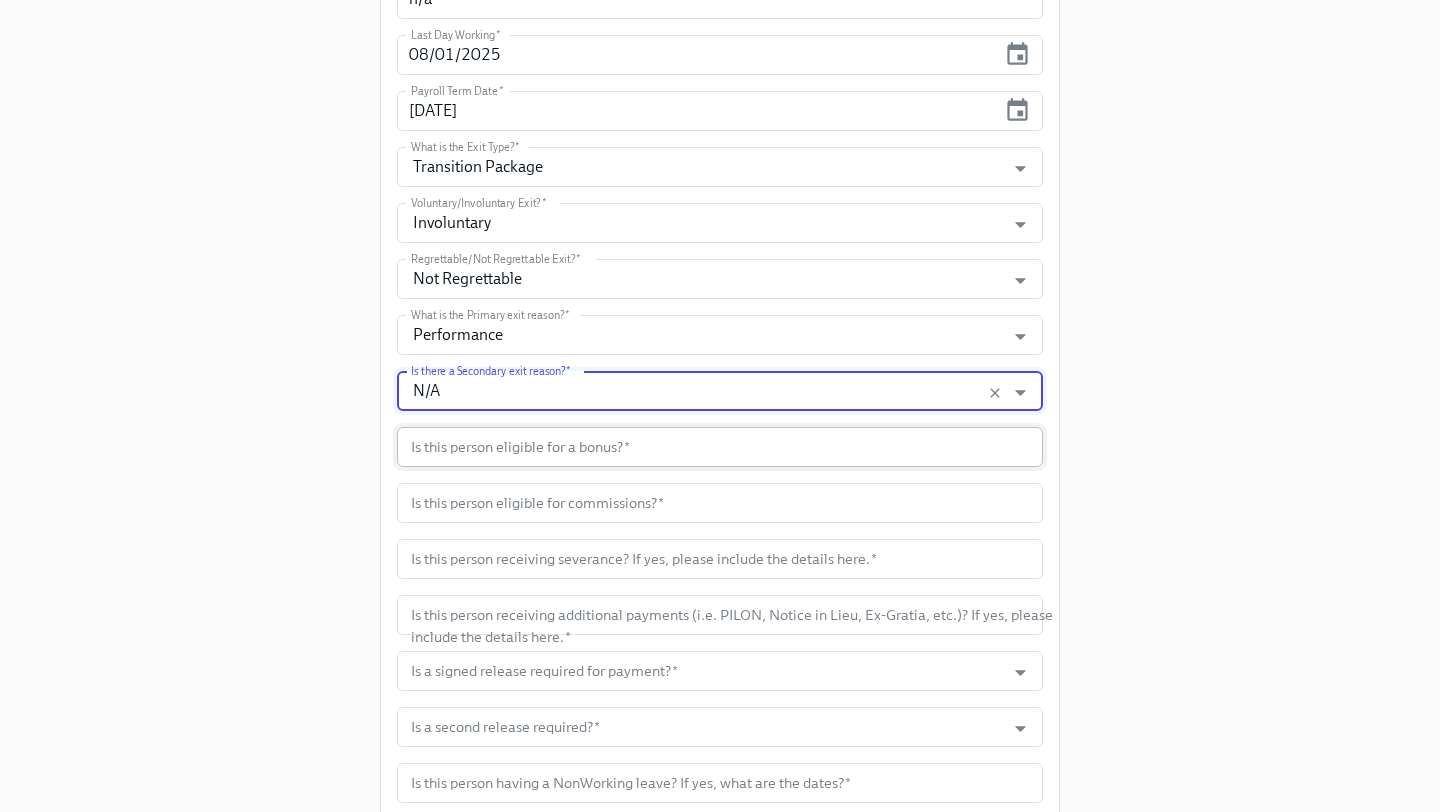 click at bounding box center [720, 447] 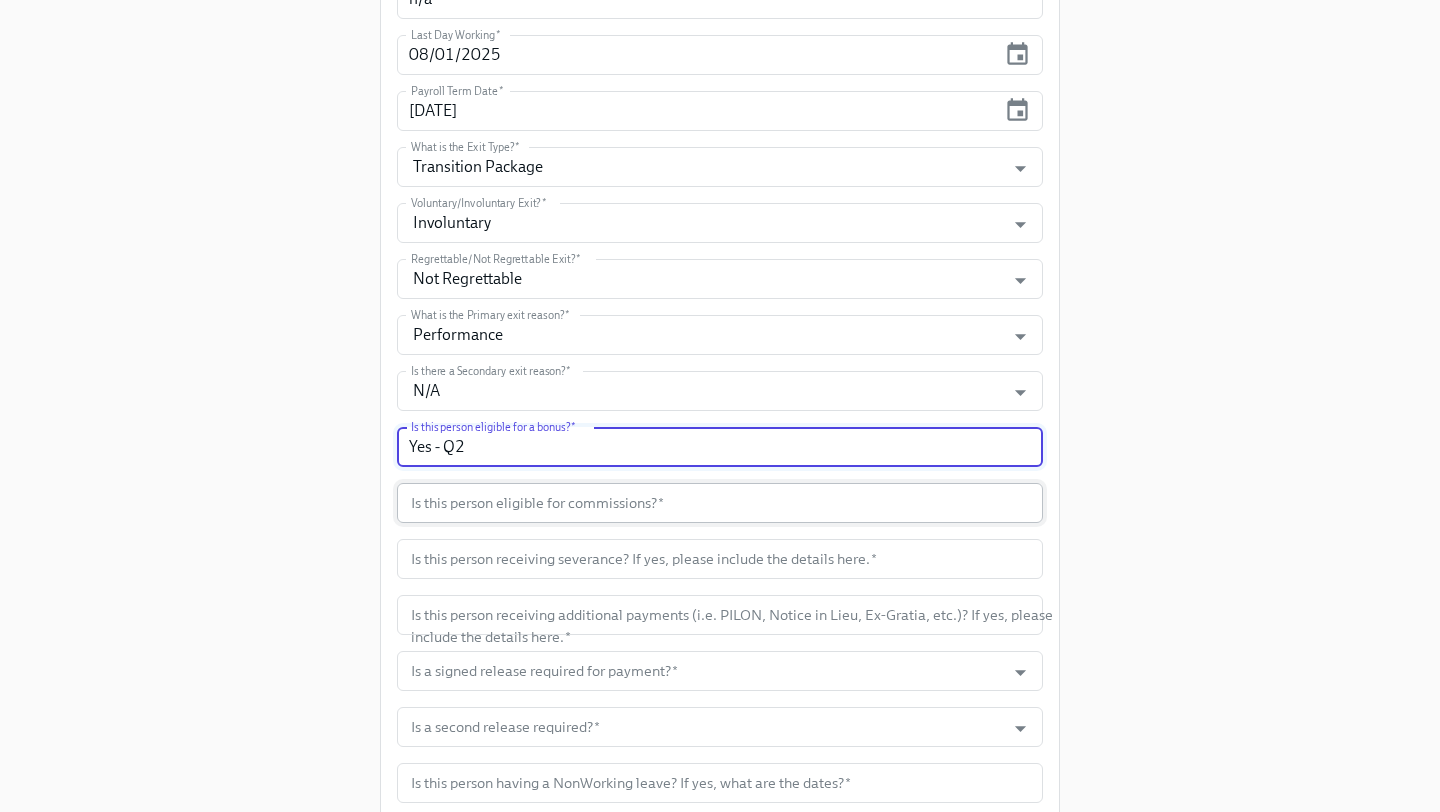 type on "Yes - Q2" 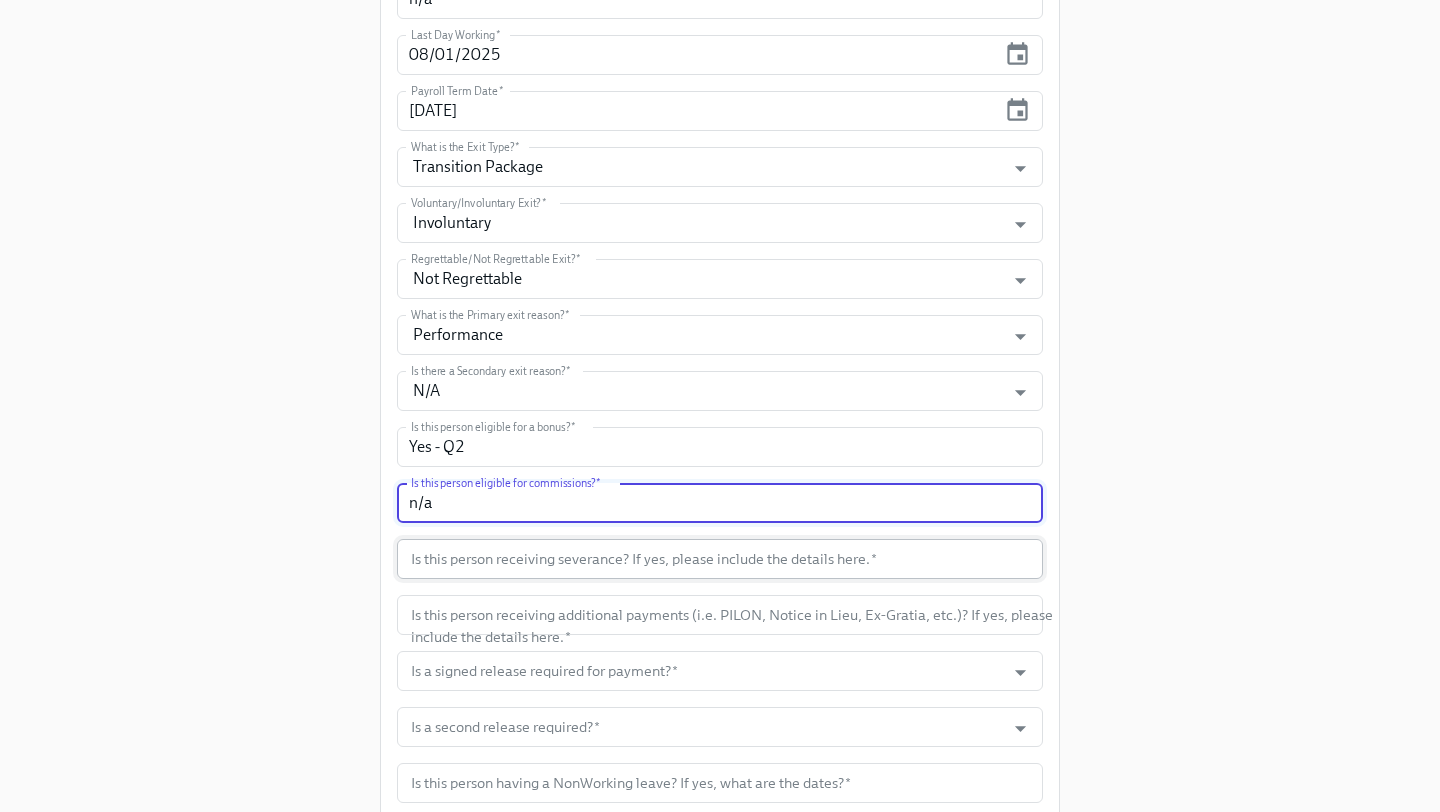 type on "n/a" 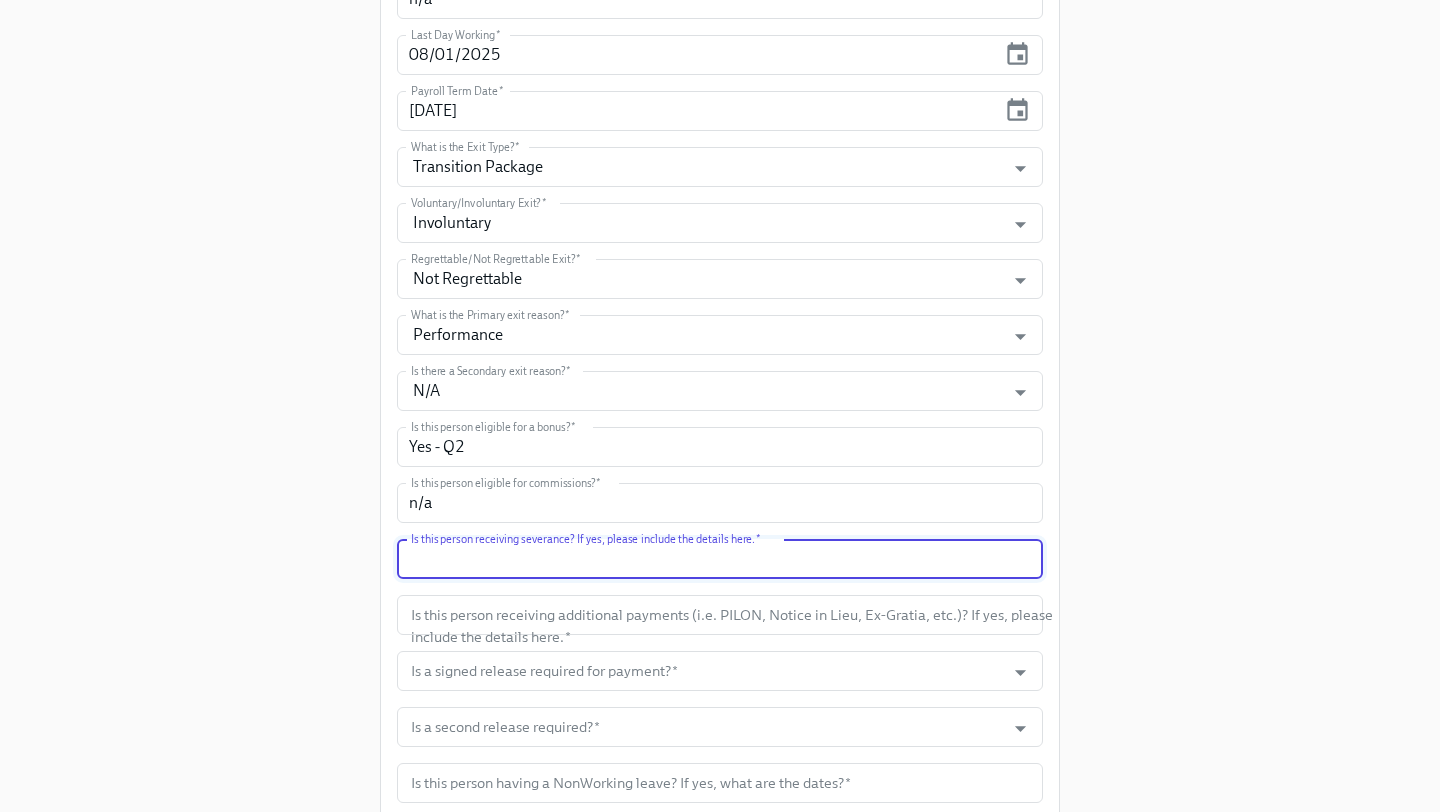 click at bounding box center (720, 559) 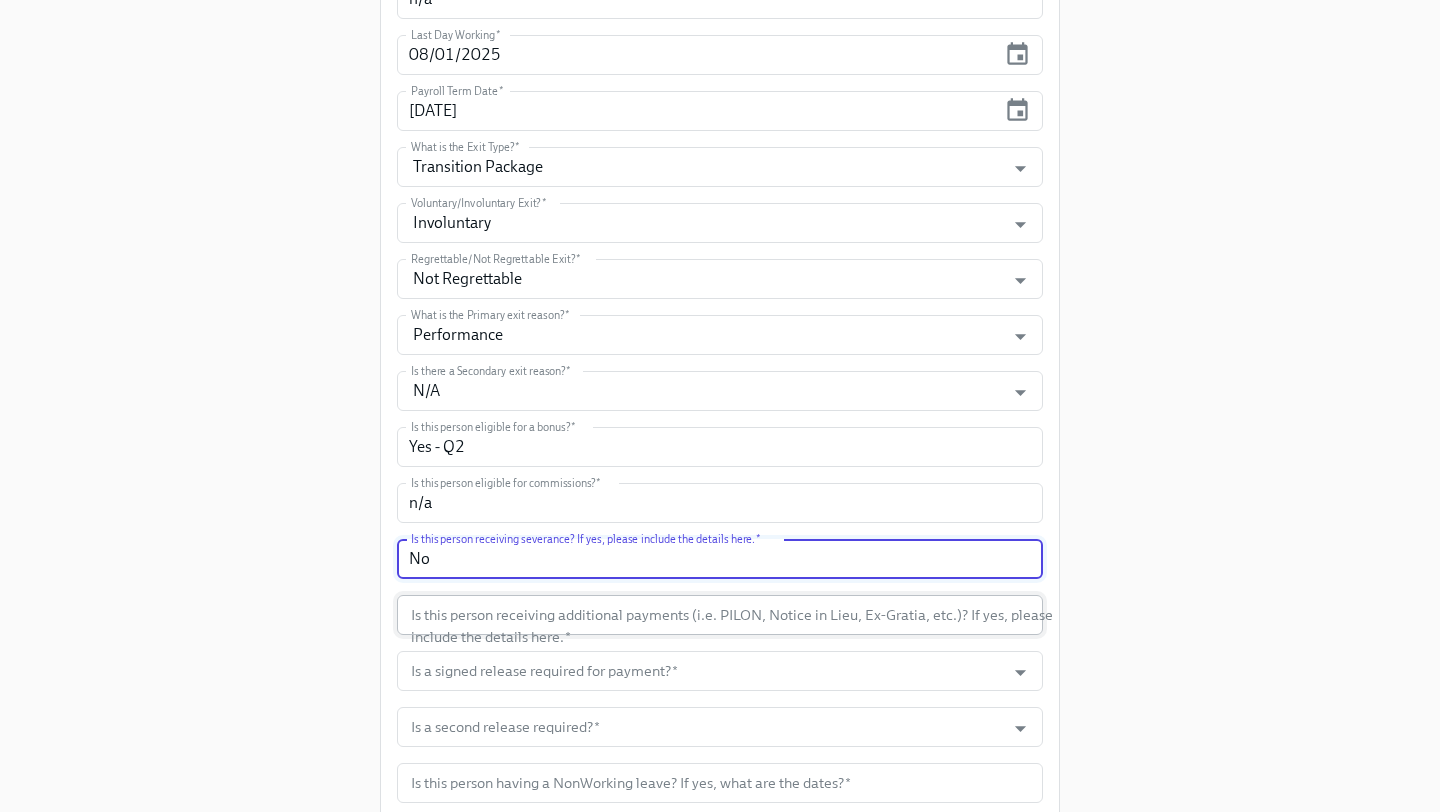 type on "No" 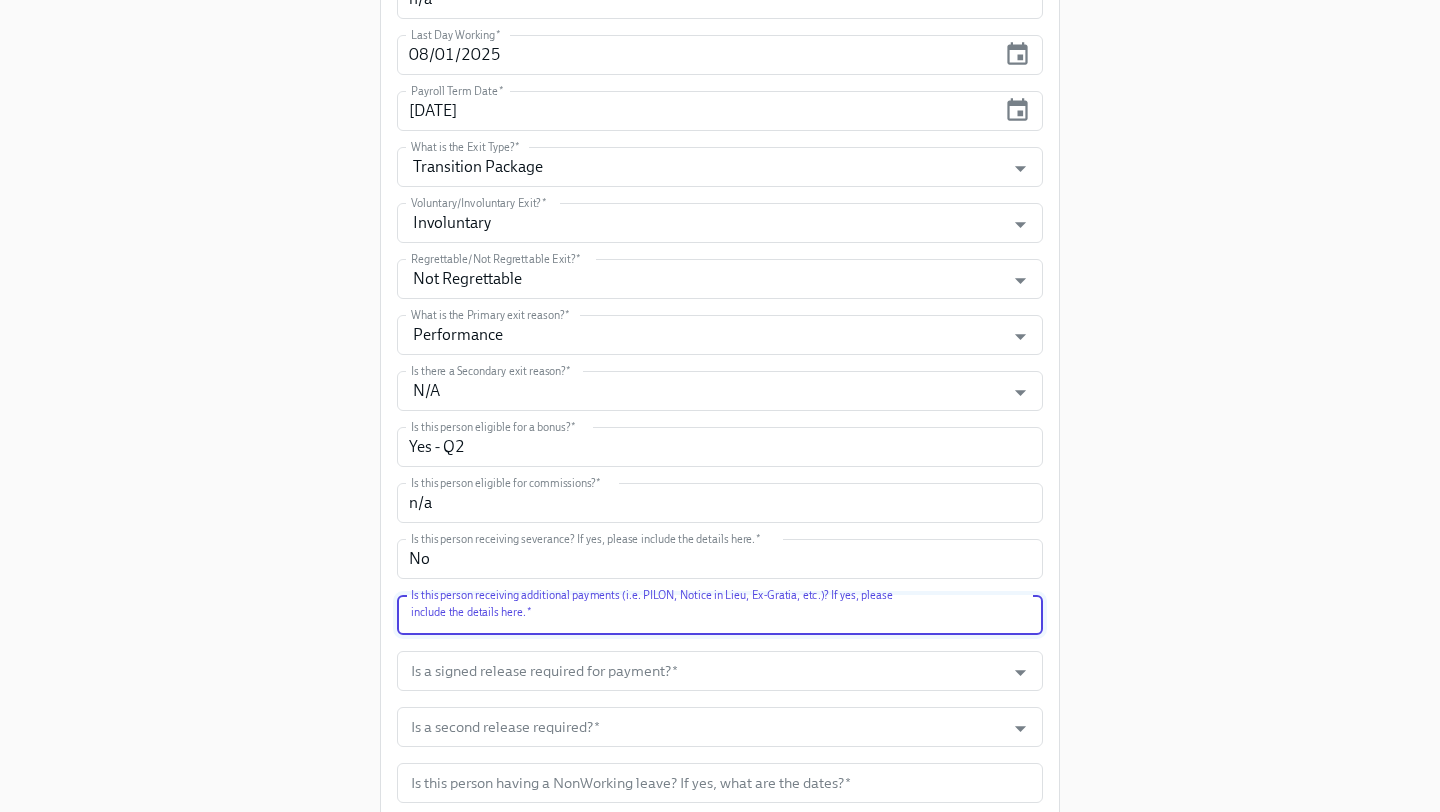 click at bounding box center (720, 615) 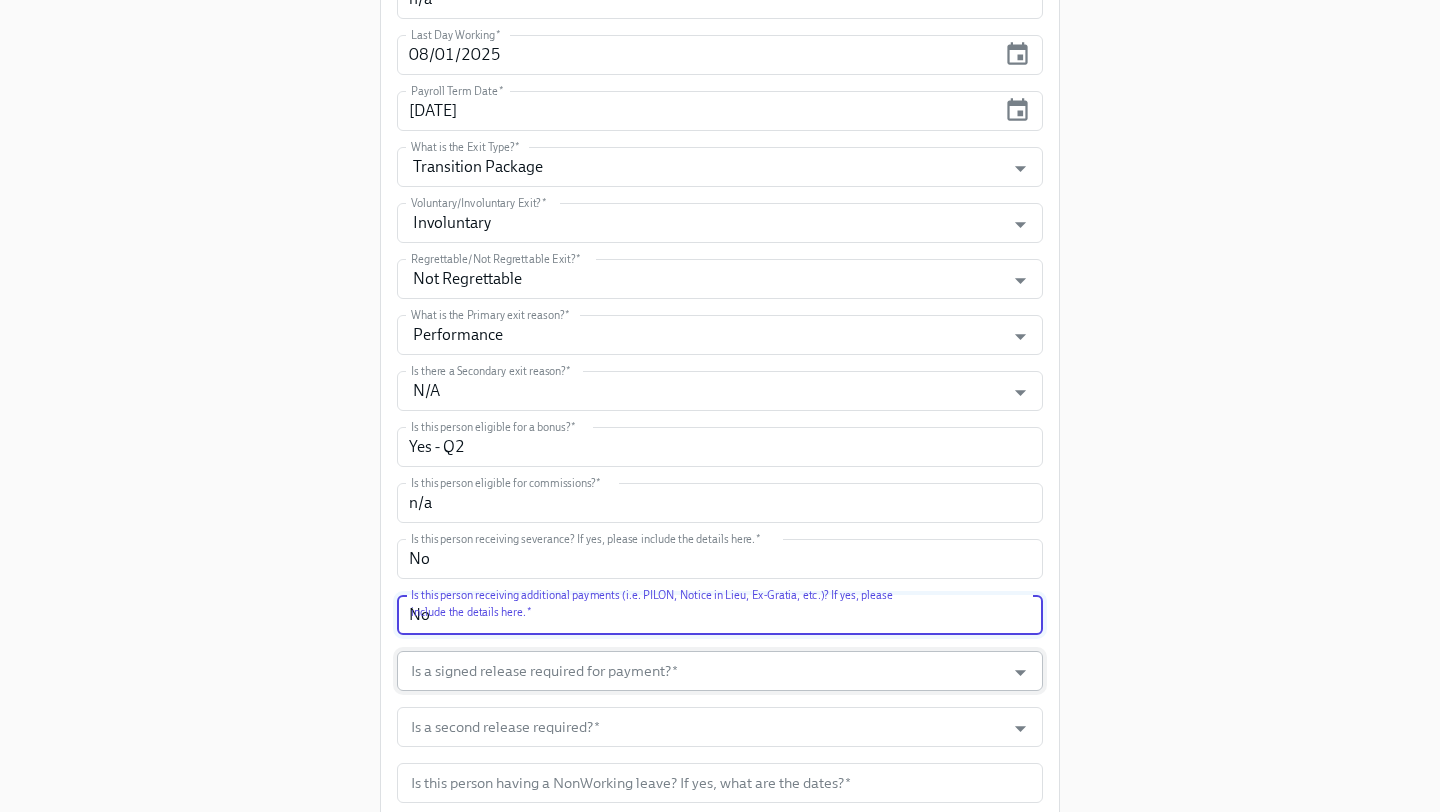 type on "No" 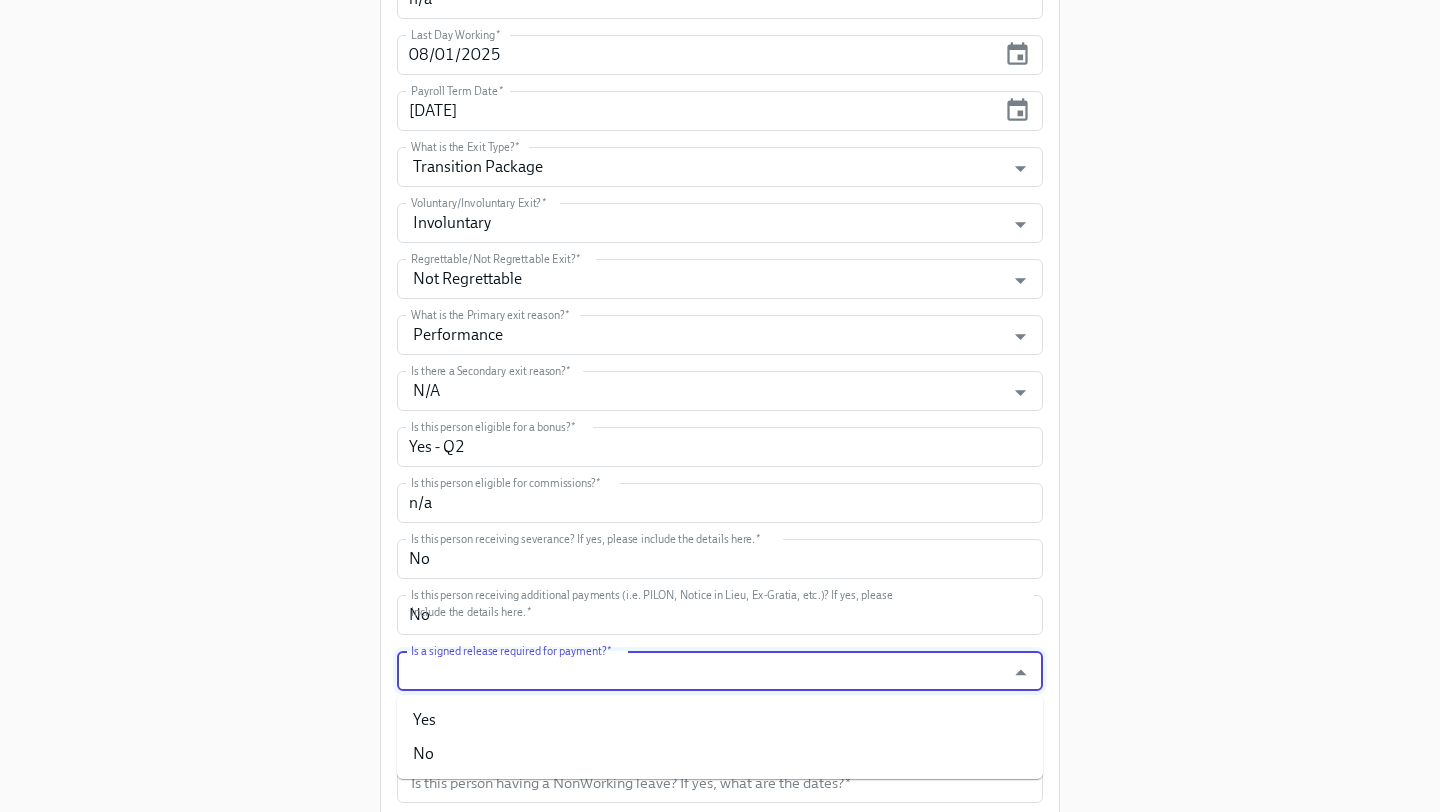 click on "Is a signed release required for payment?   *" at bounding box center (701, 671) 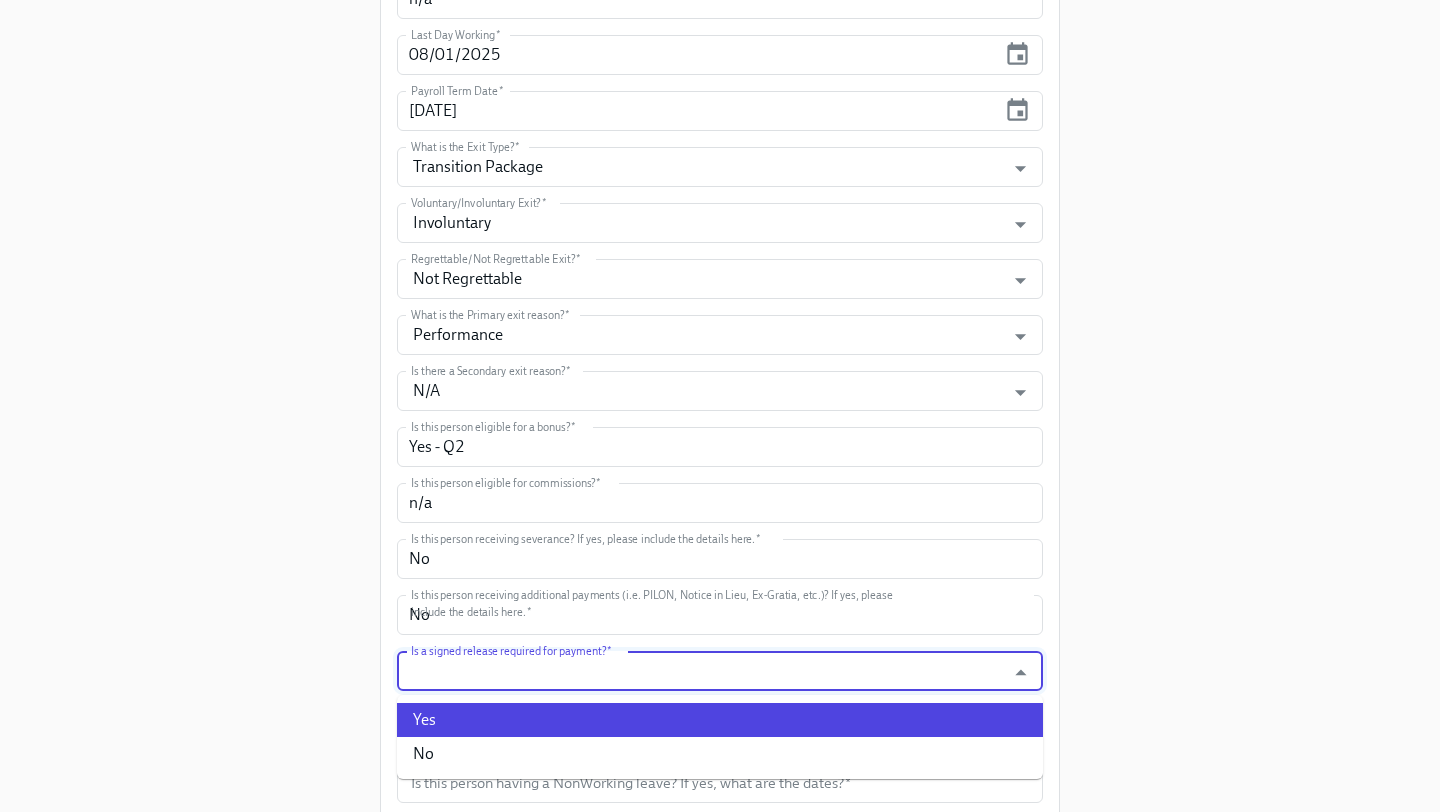 click on "Yes" at bounding box center [720, 720] 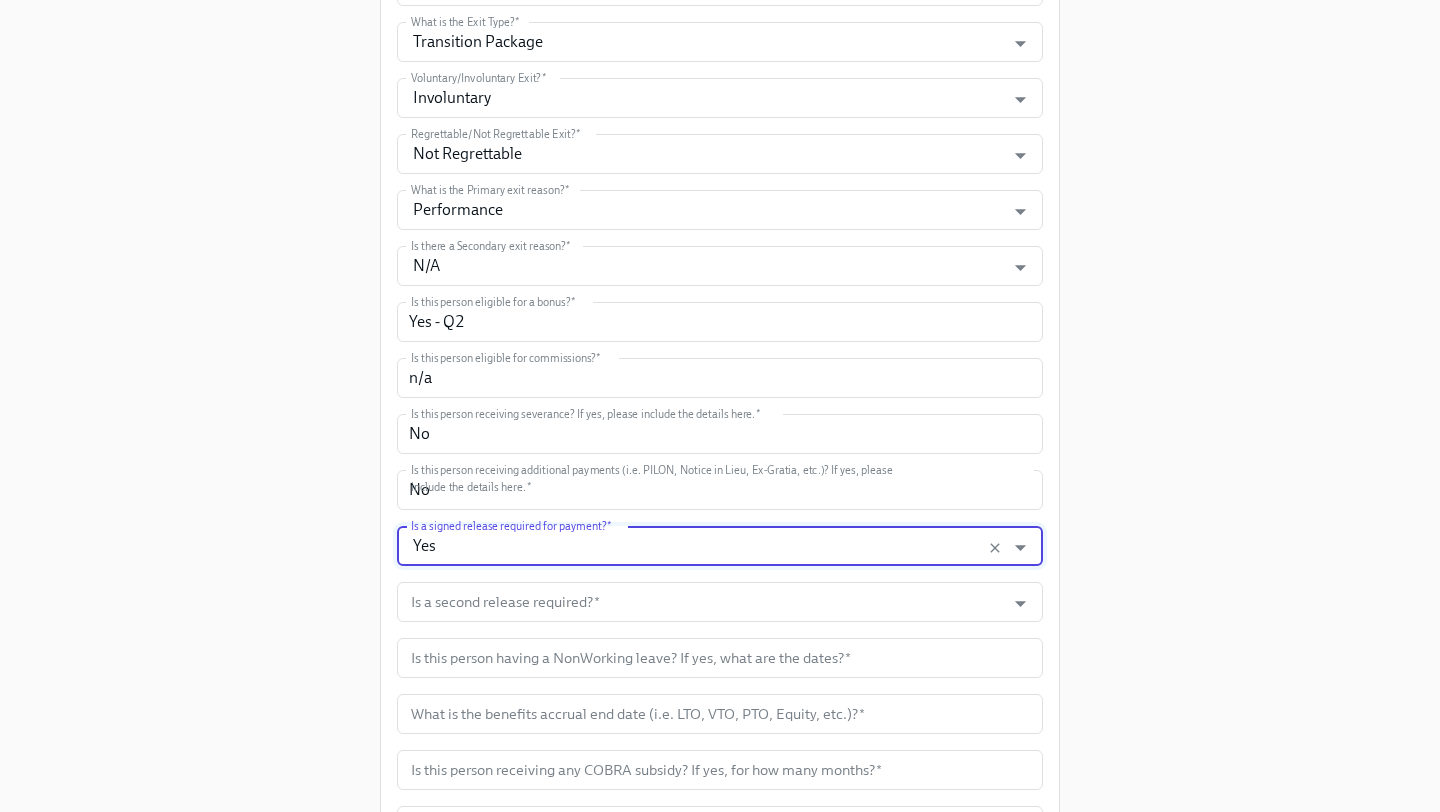 scroll, scrollTop: 720, scrollLeft: 0, axis: vertical 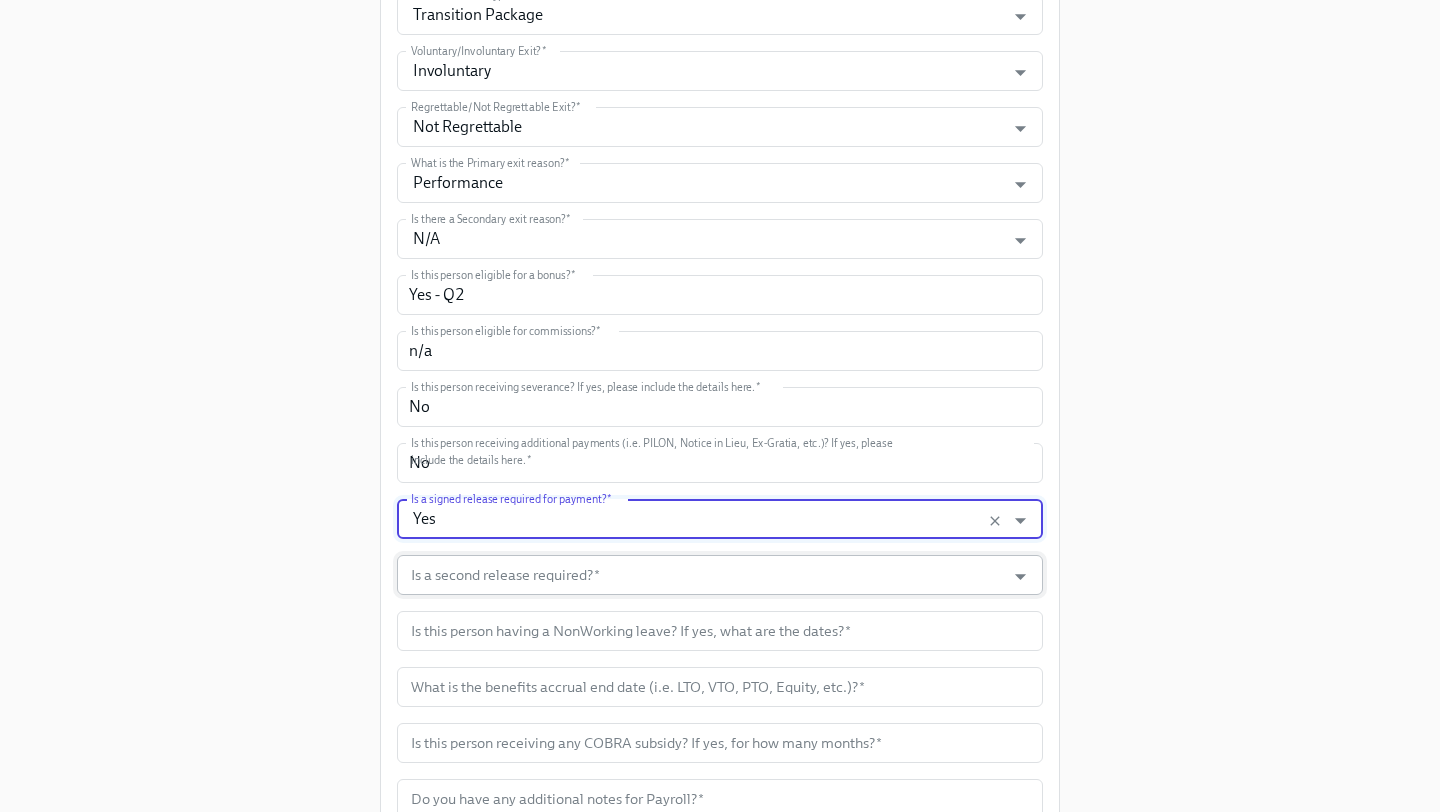 click on "Is a second release required?   *" at bounding box center (701, 575) 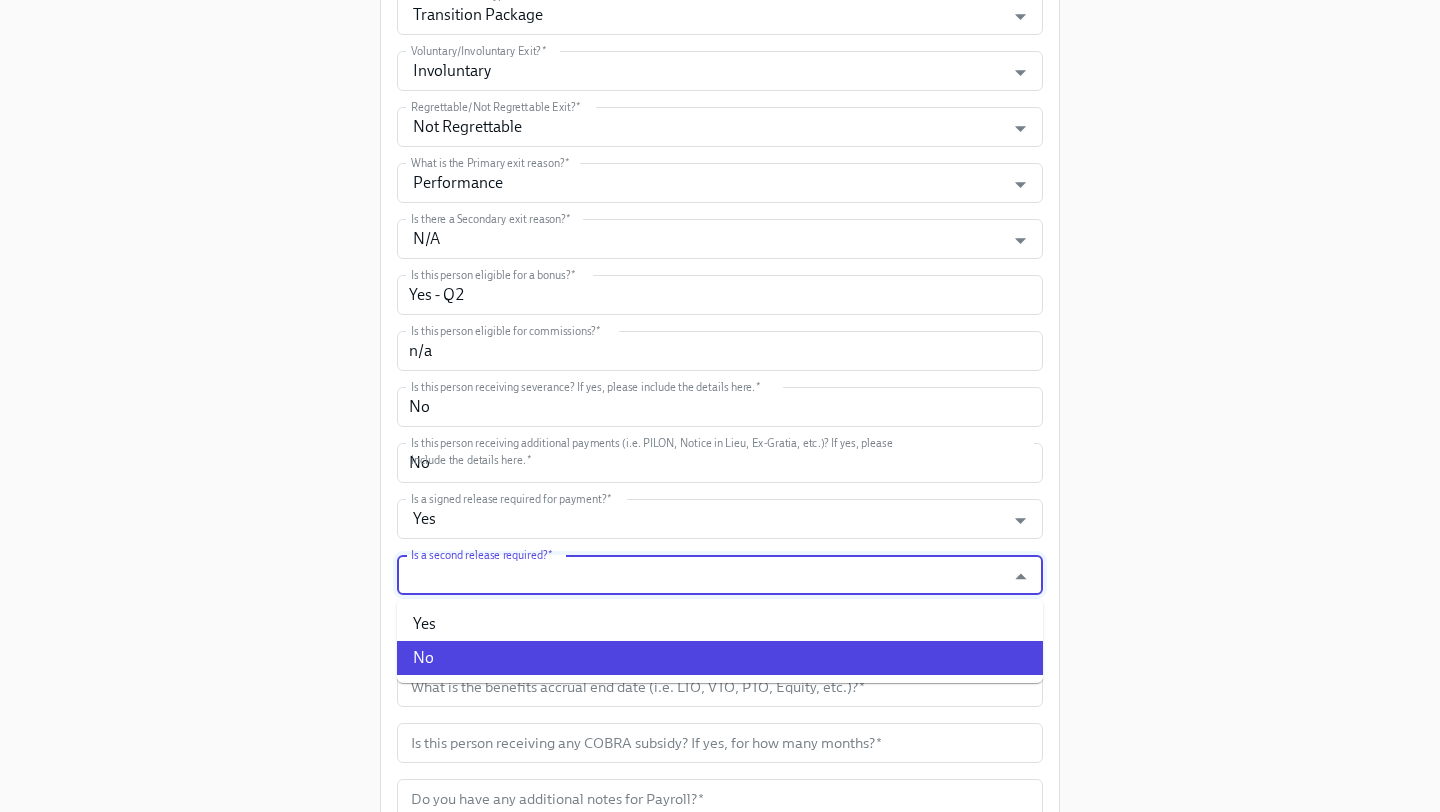 click on "No" at bounding box center (720, 658) 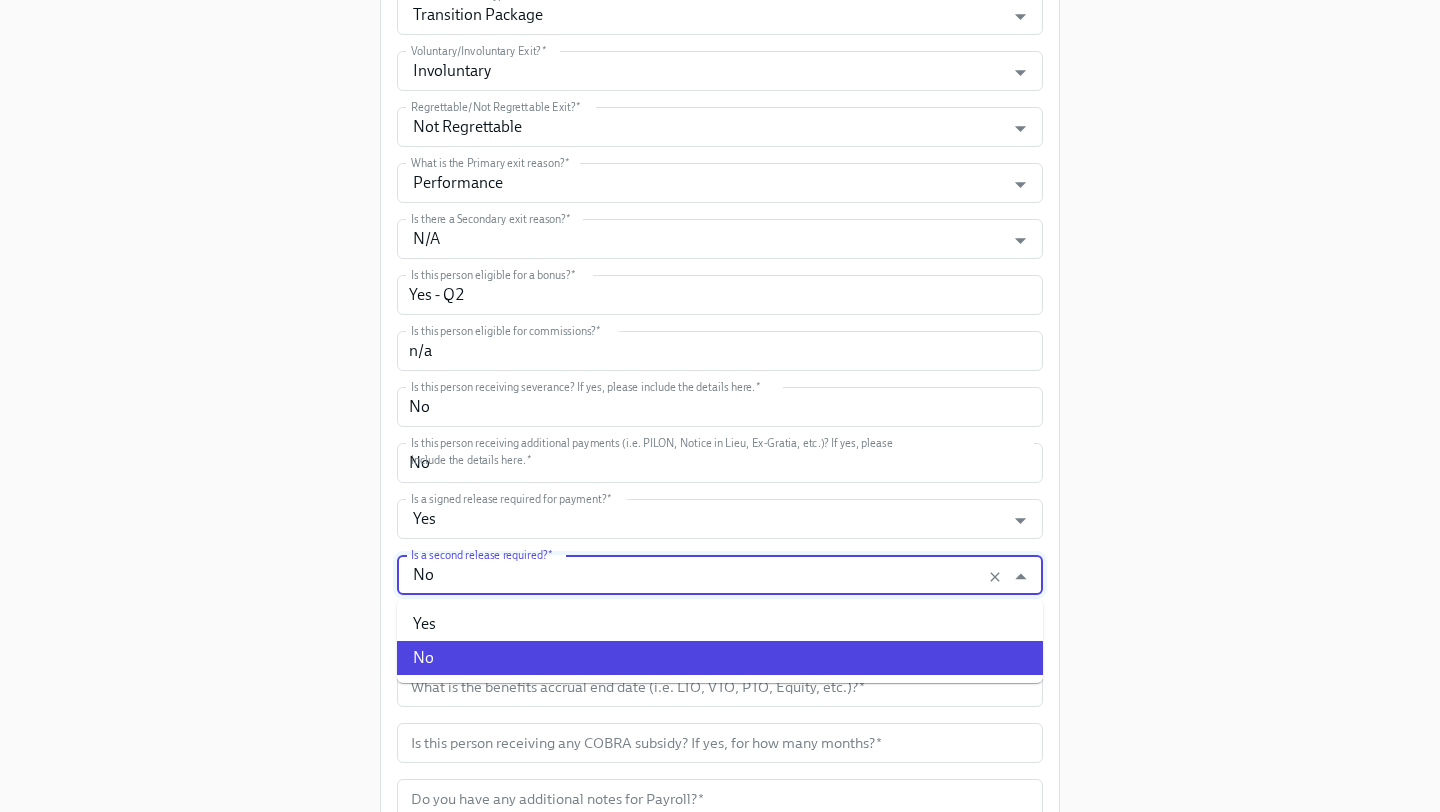 click on "No" at bounding box center [701, 575] 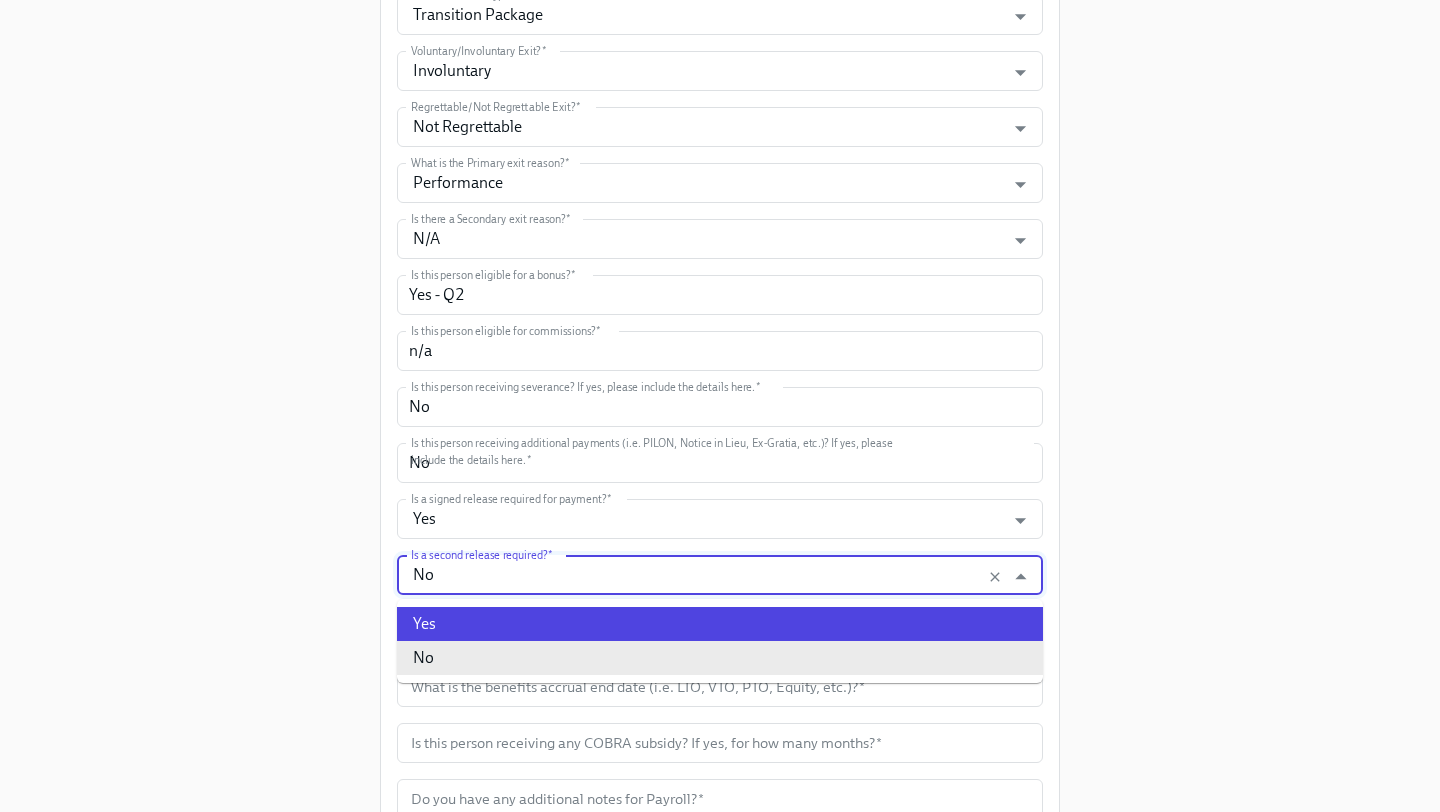 click on "Yes" at bounding box center (720, 624) 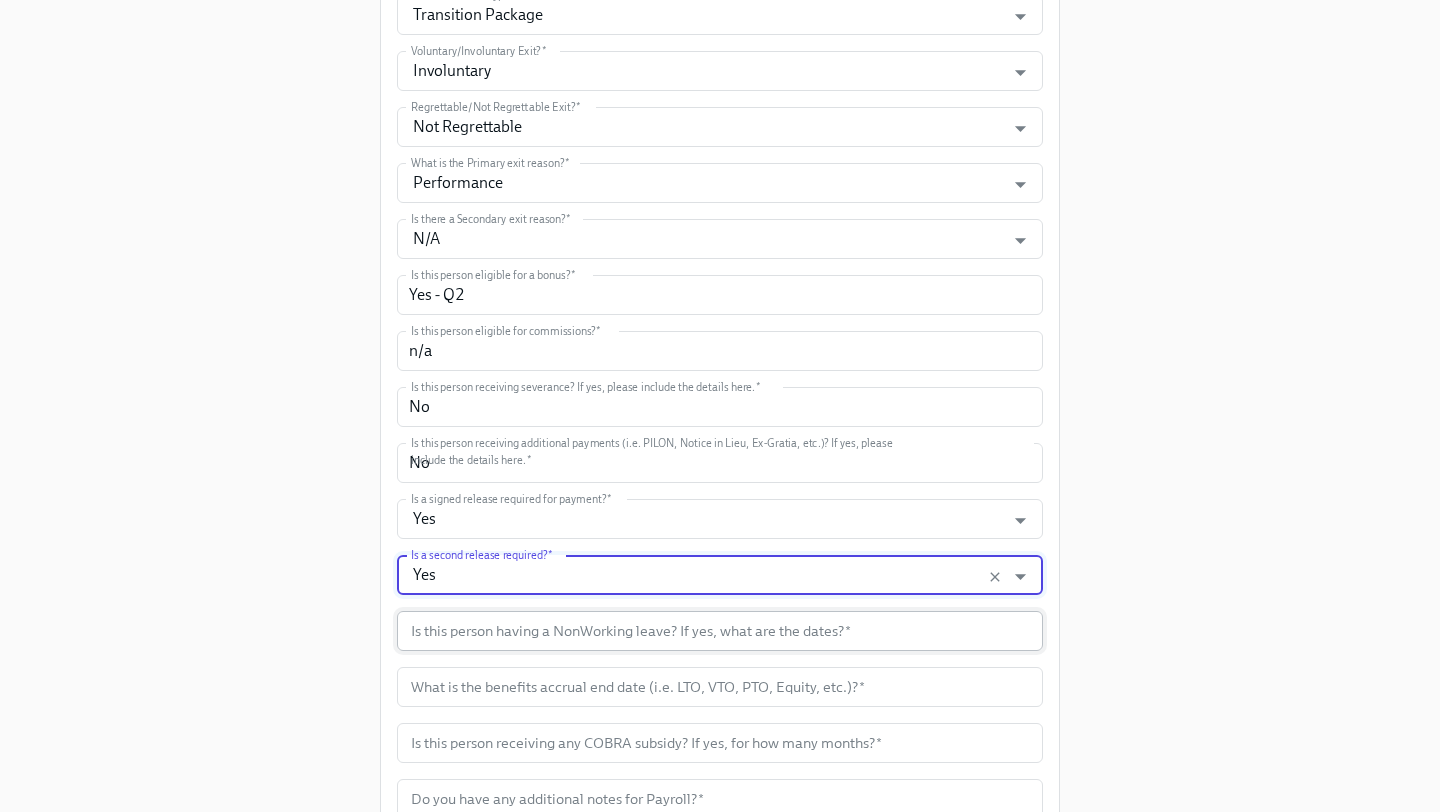 click at bounding box center [720, 631] 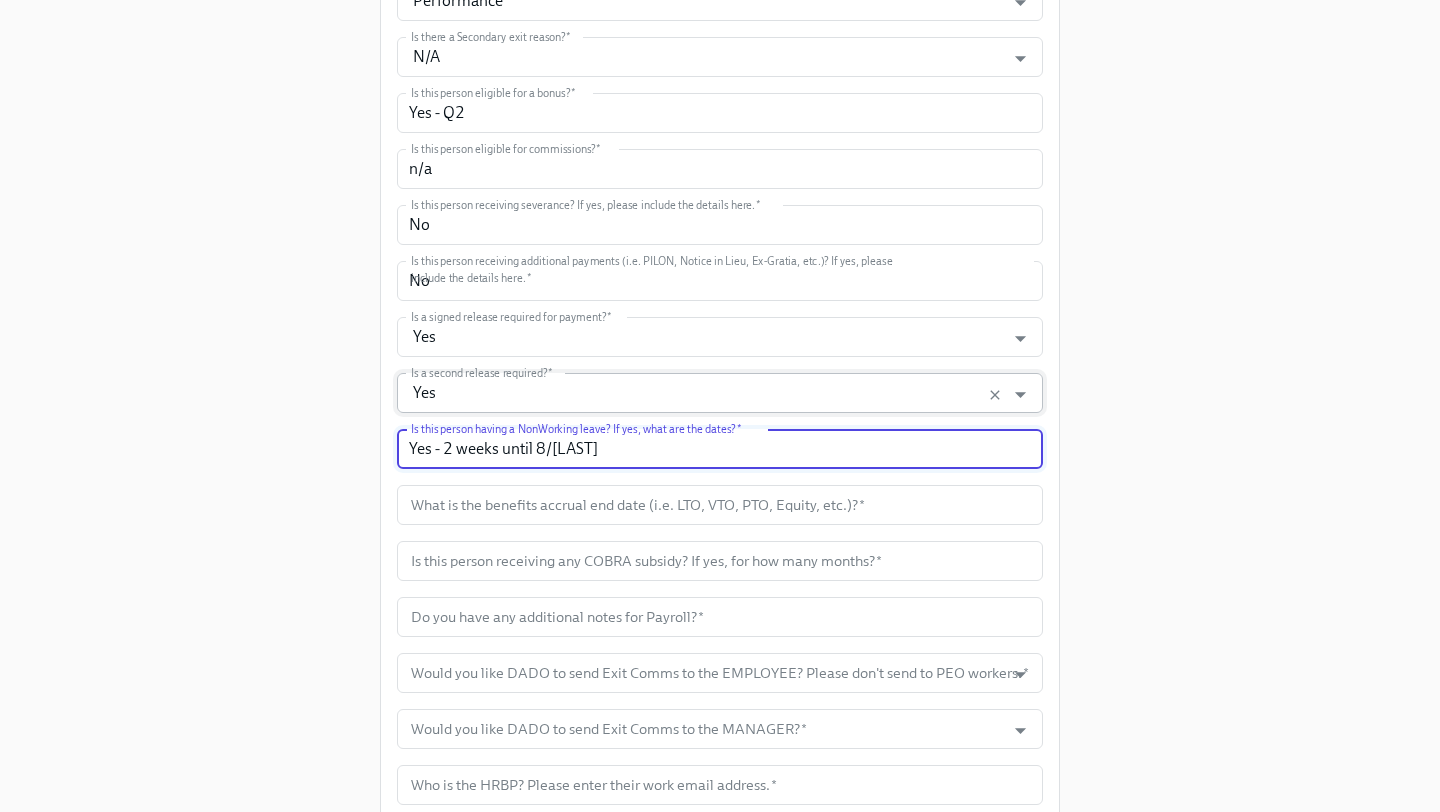 scroll, scrollTop: 906, scrollLeft: 0, axis: vertical 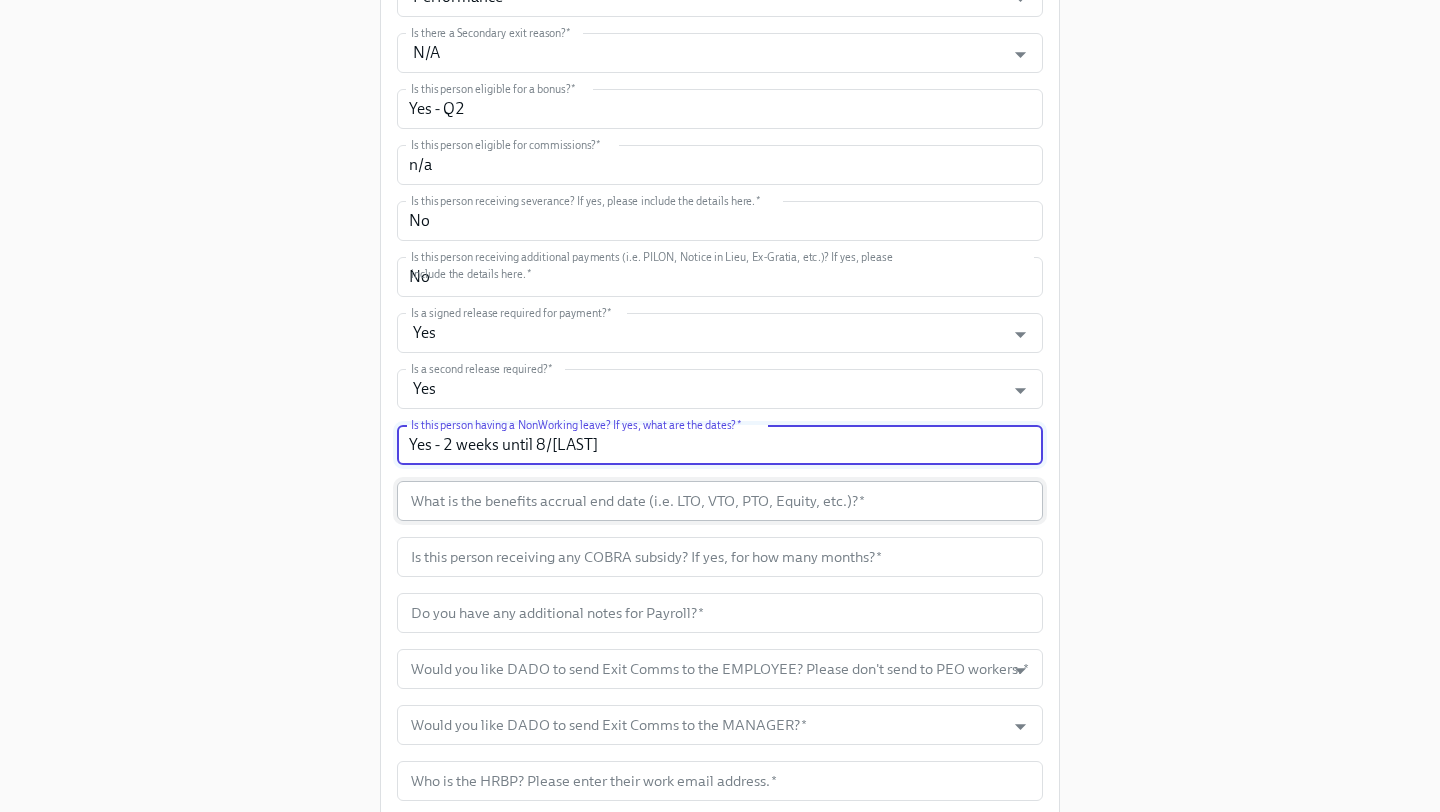 type on "Yes - 2 weeks until 8/[LAST]" 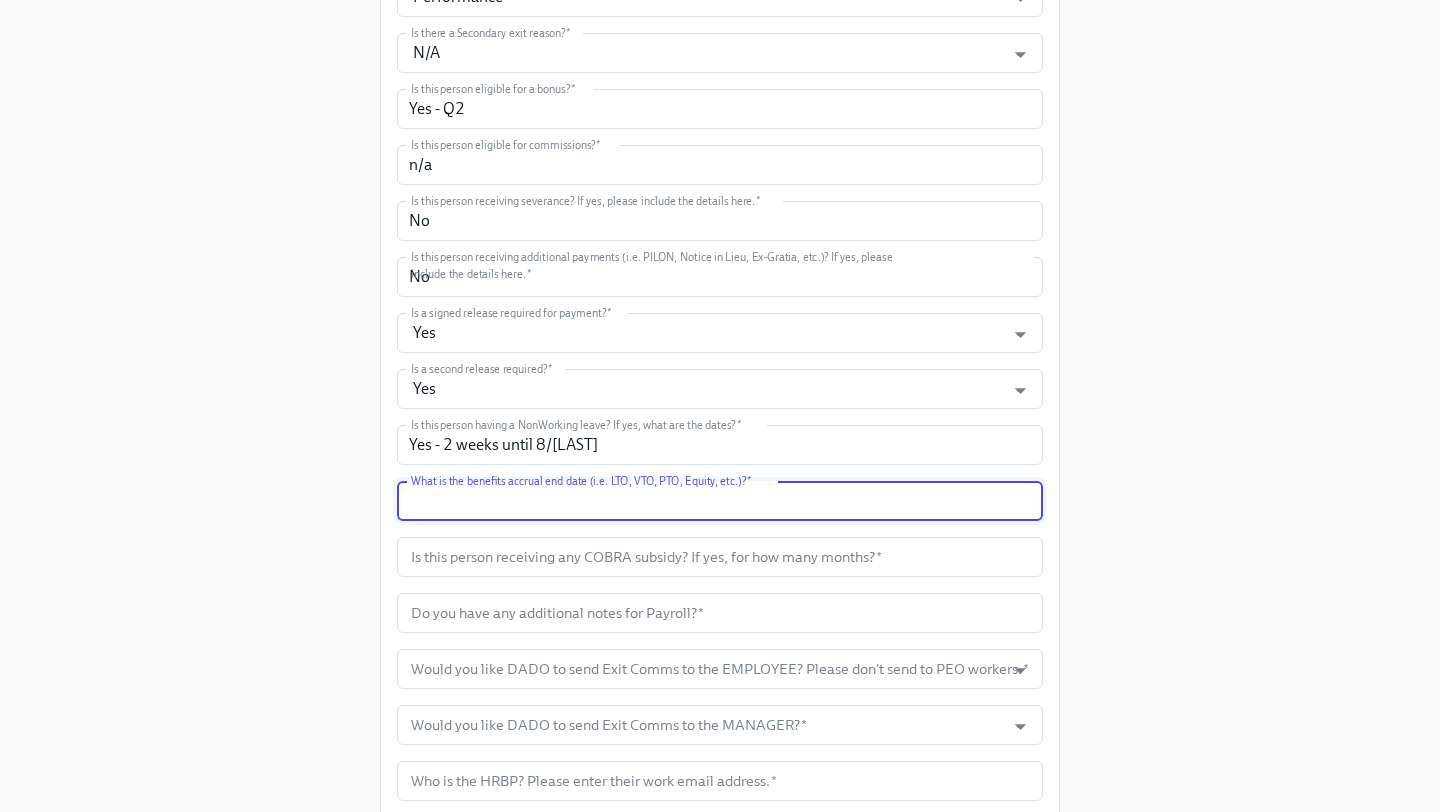 click at bounding box center (720, 501) 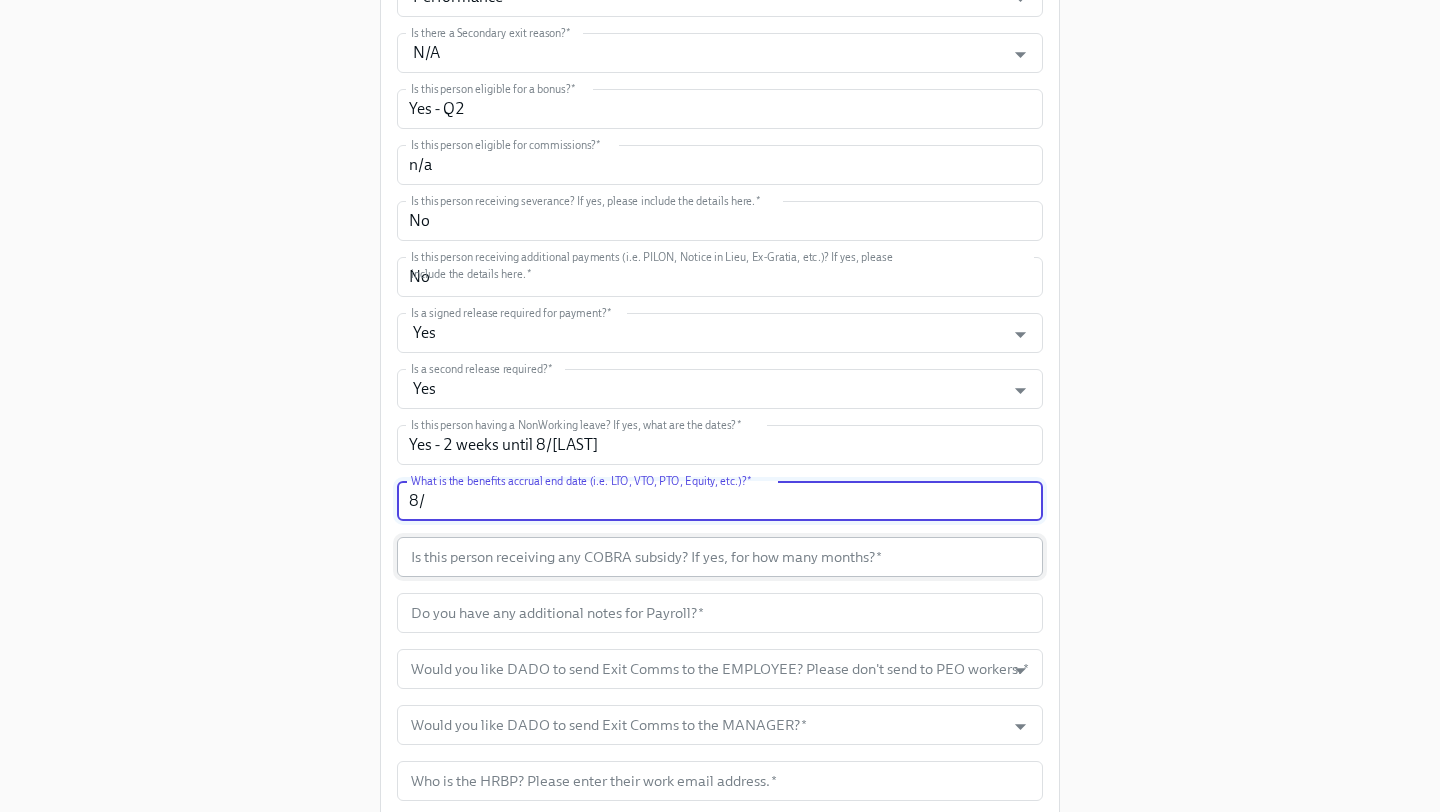 type on "8/" 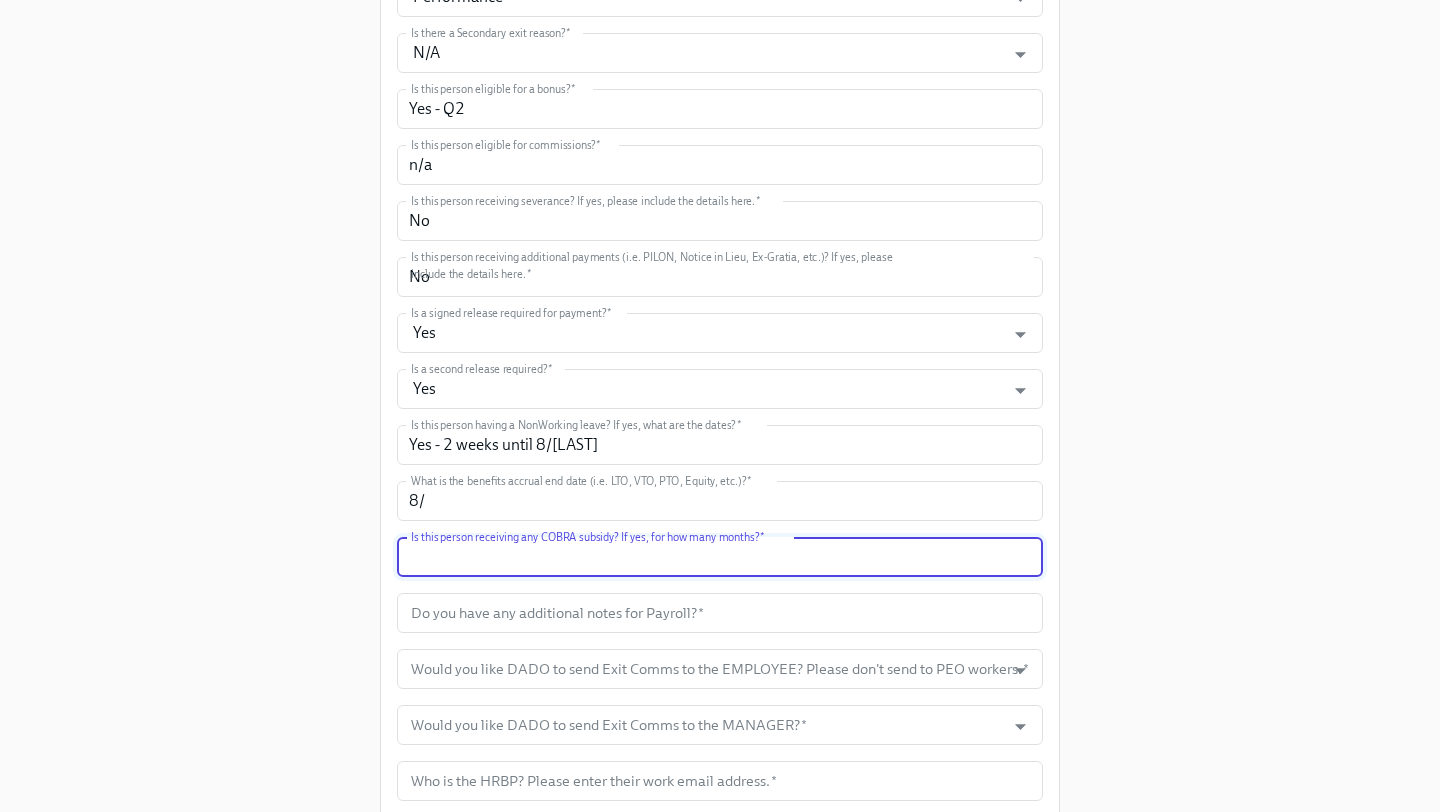click at bounding box center [720, 557] 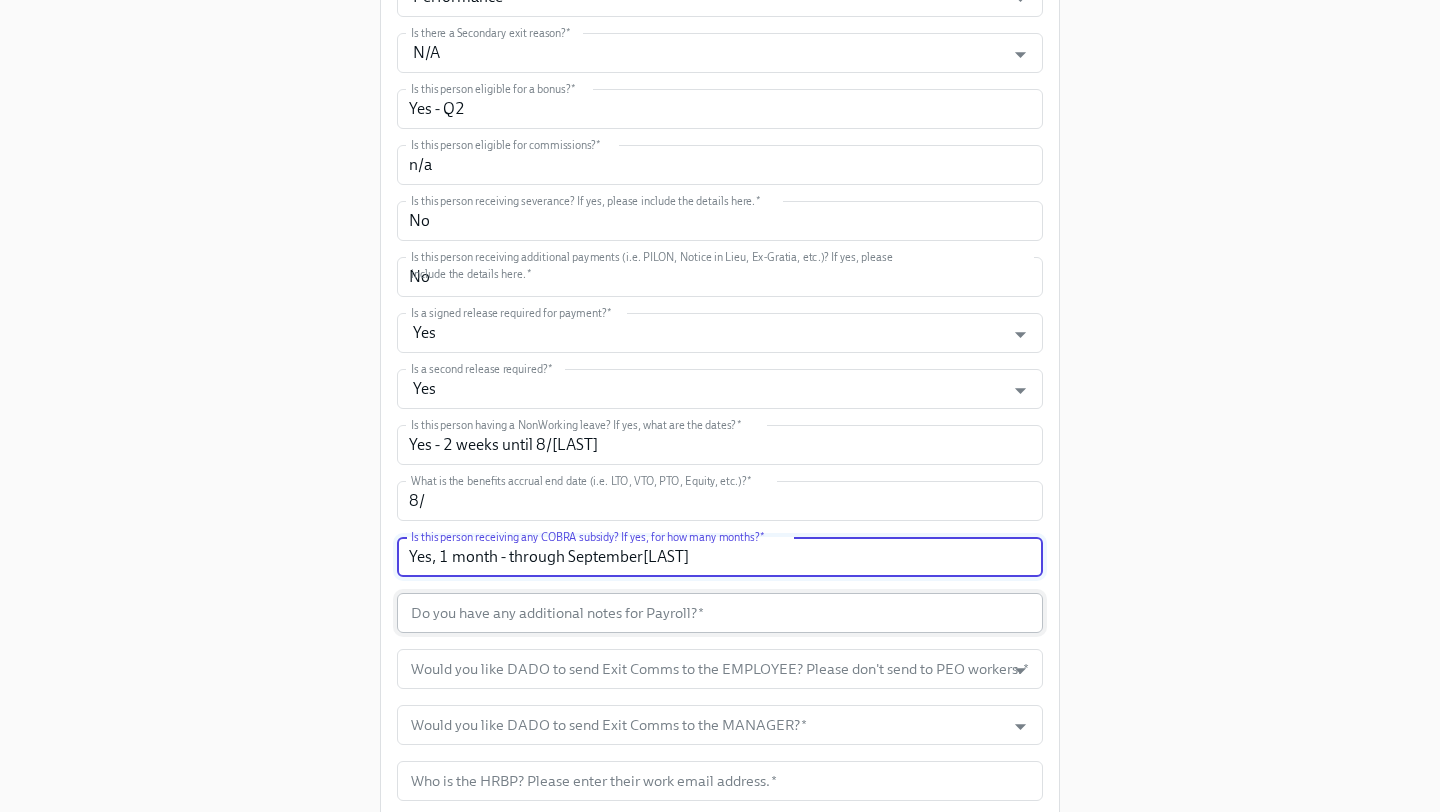 type on "Yes, 1 month - through September[LAST]" 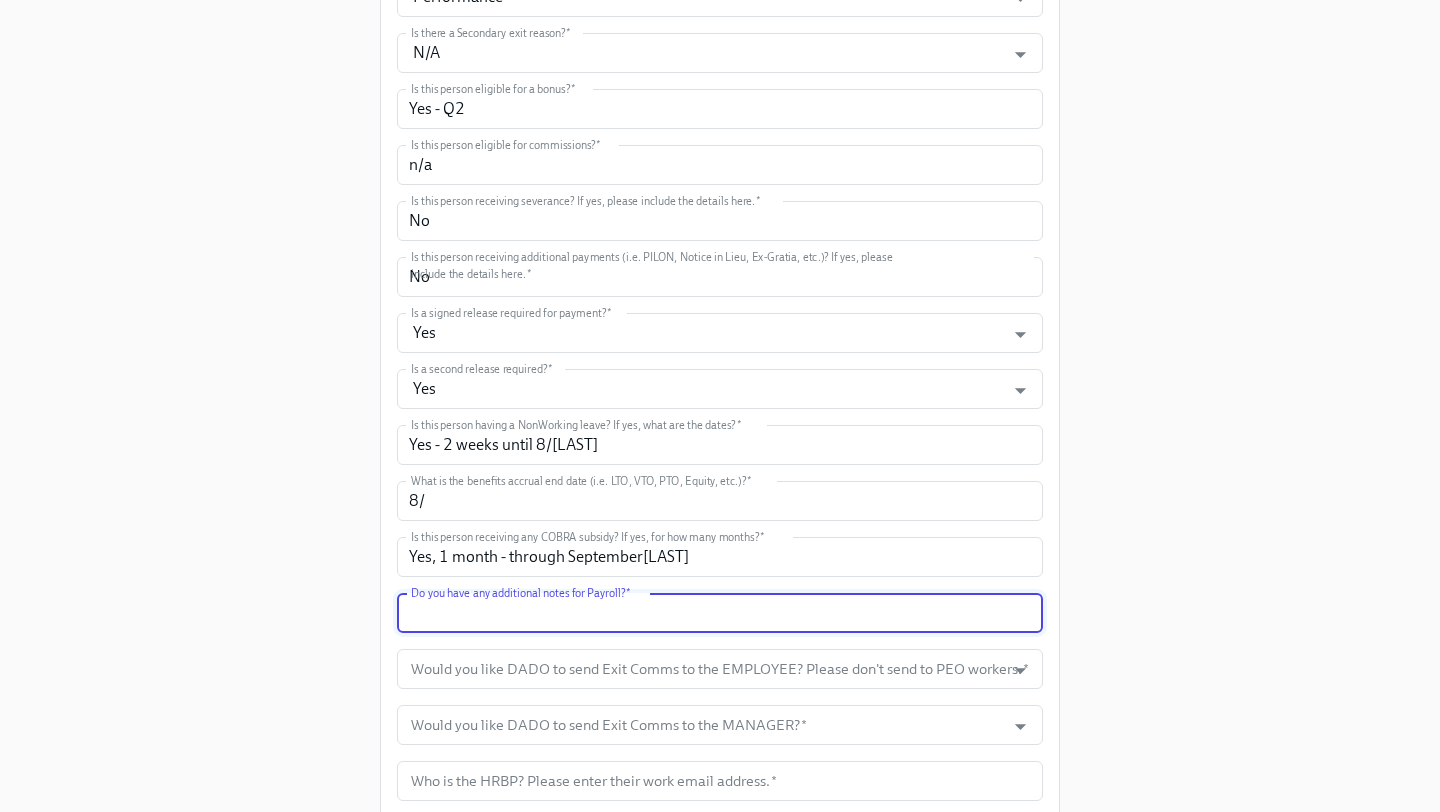 click at bounding box center (720, 613) 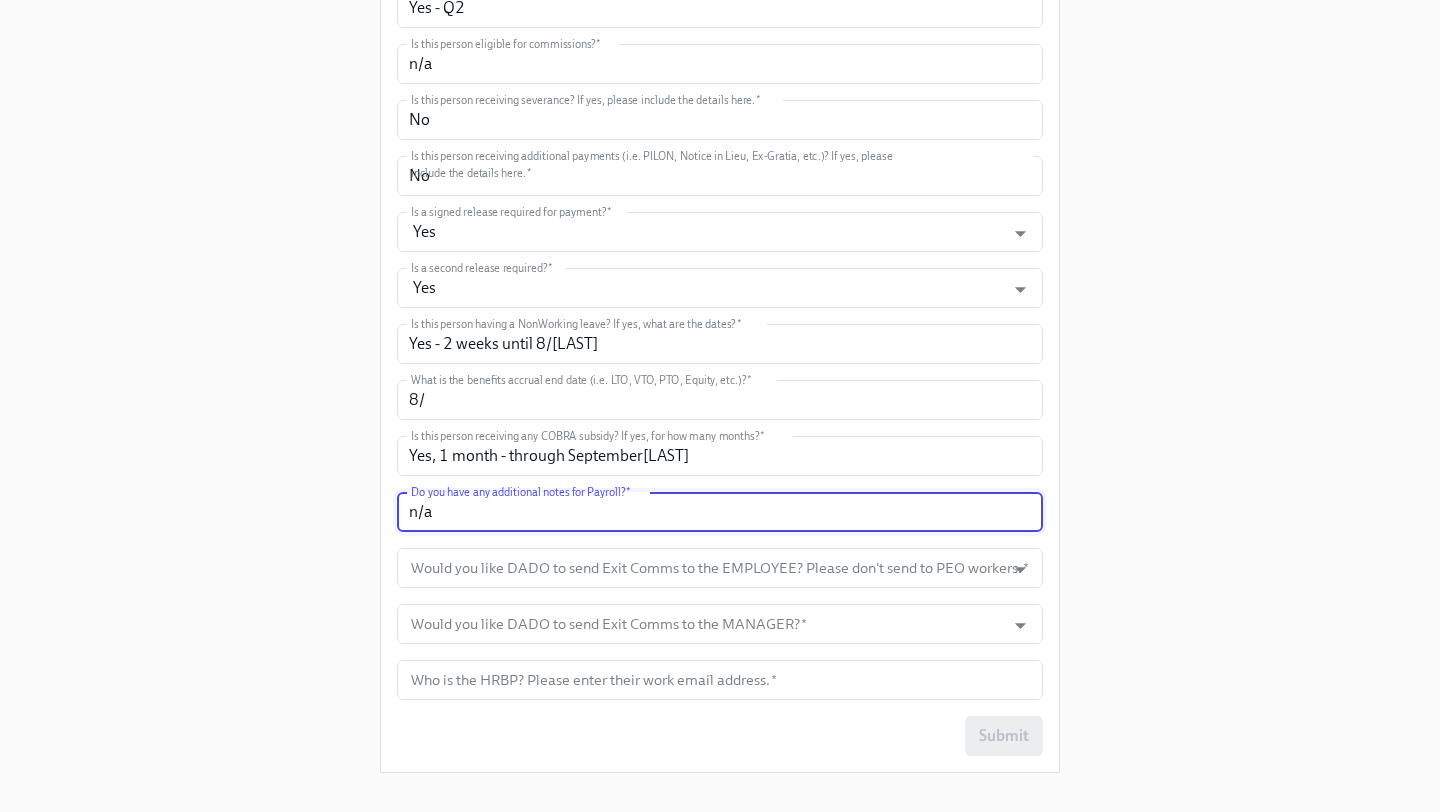 scroll, scrollTop: 1021, scrollLeft: 0, axis: vertical 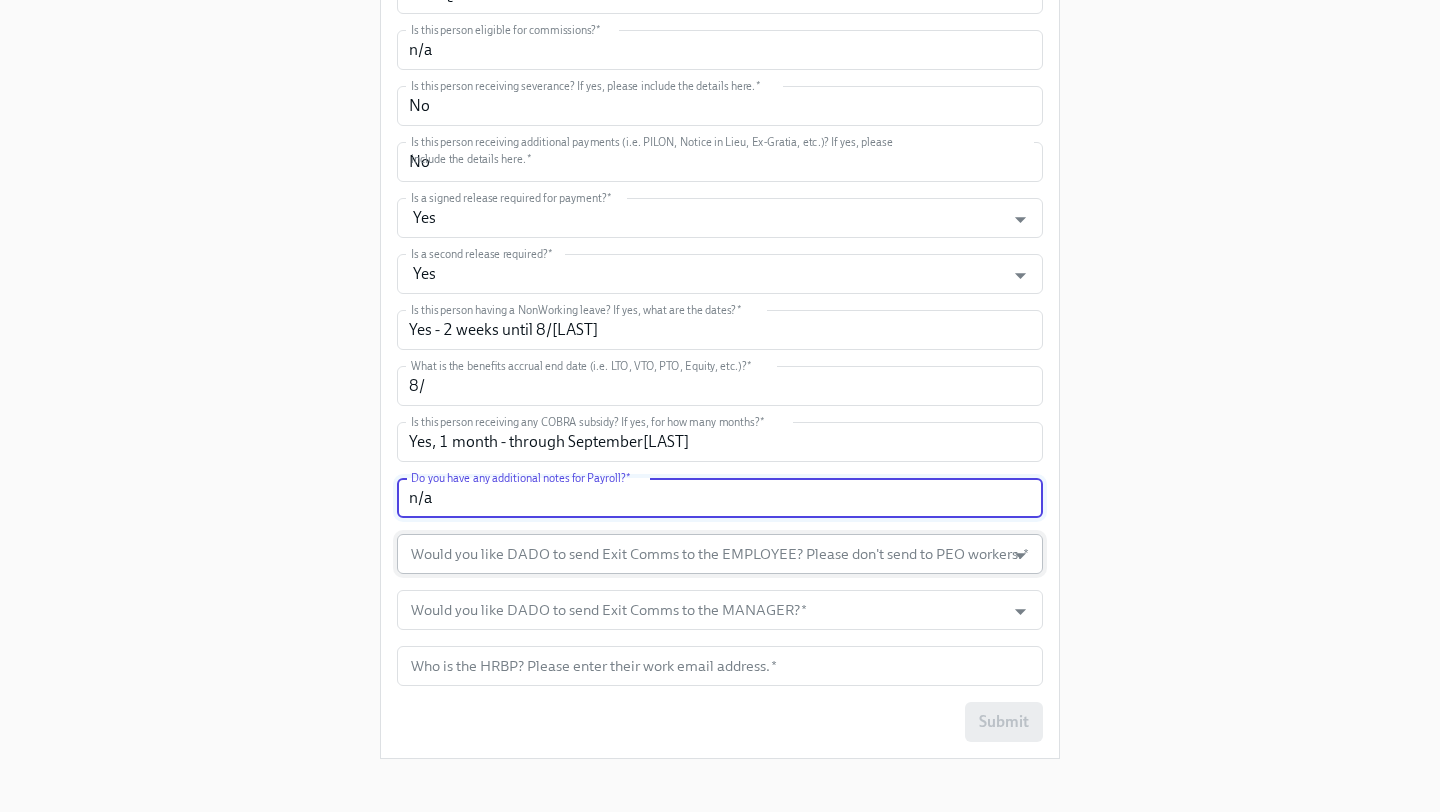 type on "n/a" 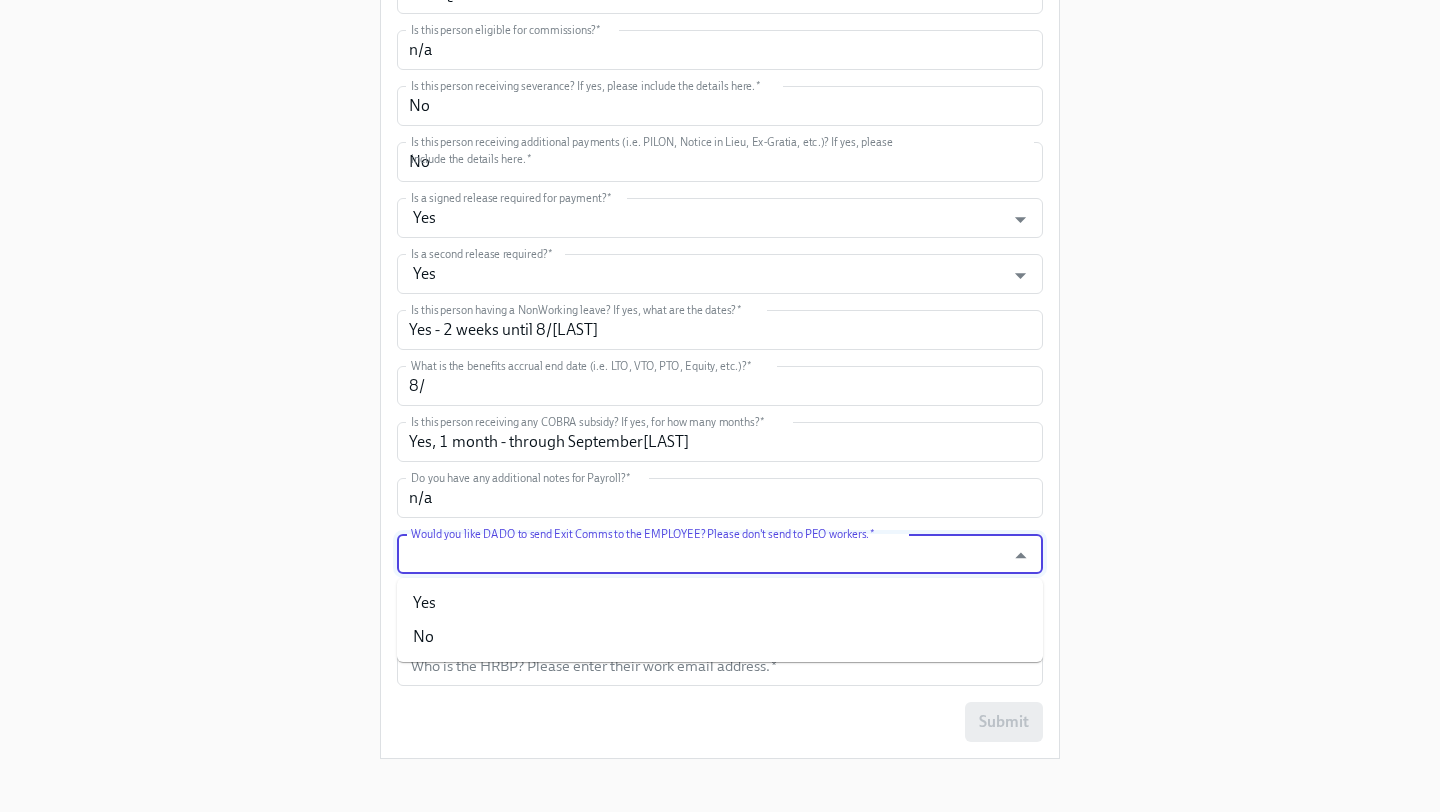 click on "Would you like DADO to send Exit Comms to the EMPLOYEE? Please don't send to PEO workers.   *" at bounding box center [701, 554] 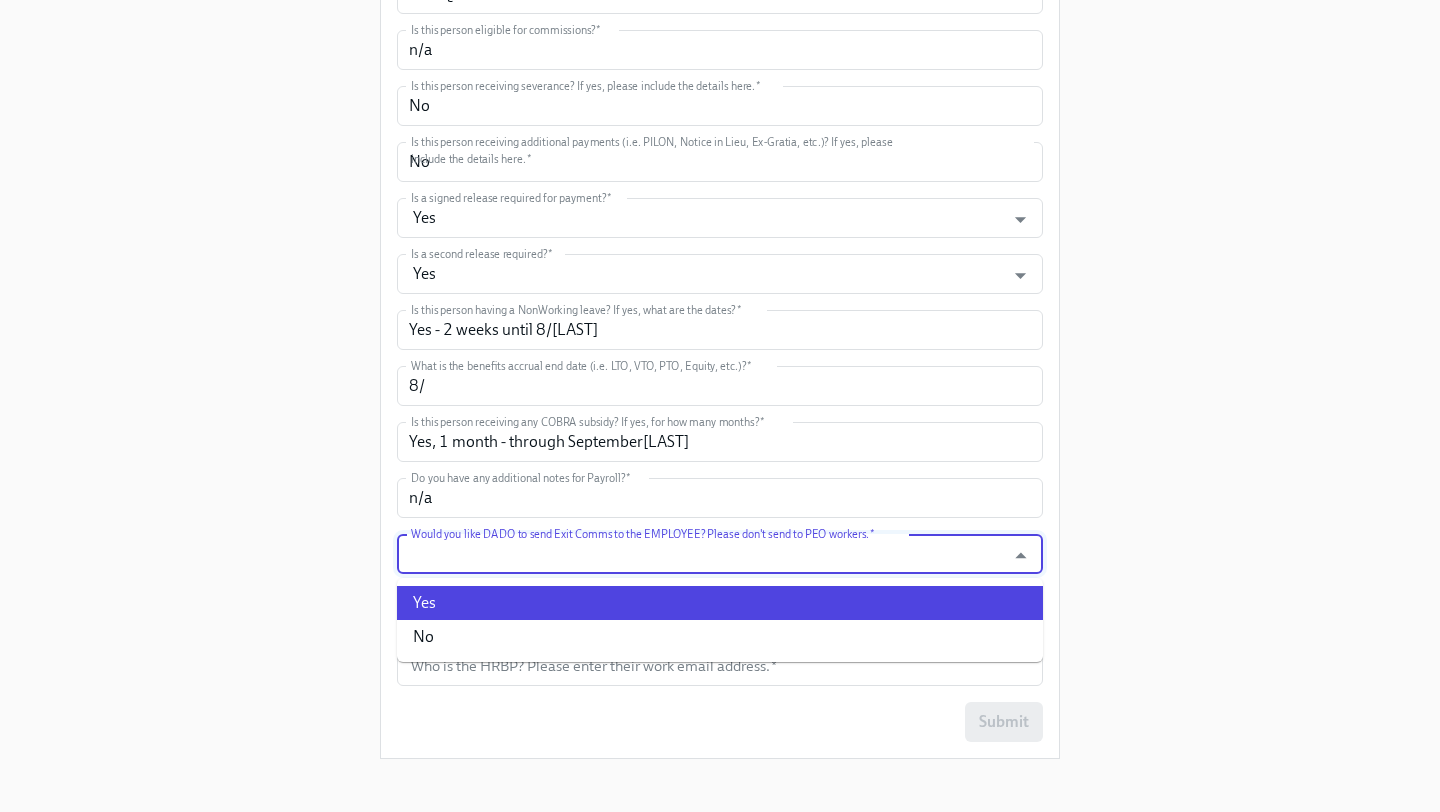click on "Yes" at bounding box center (720, 603) 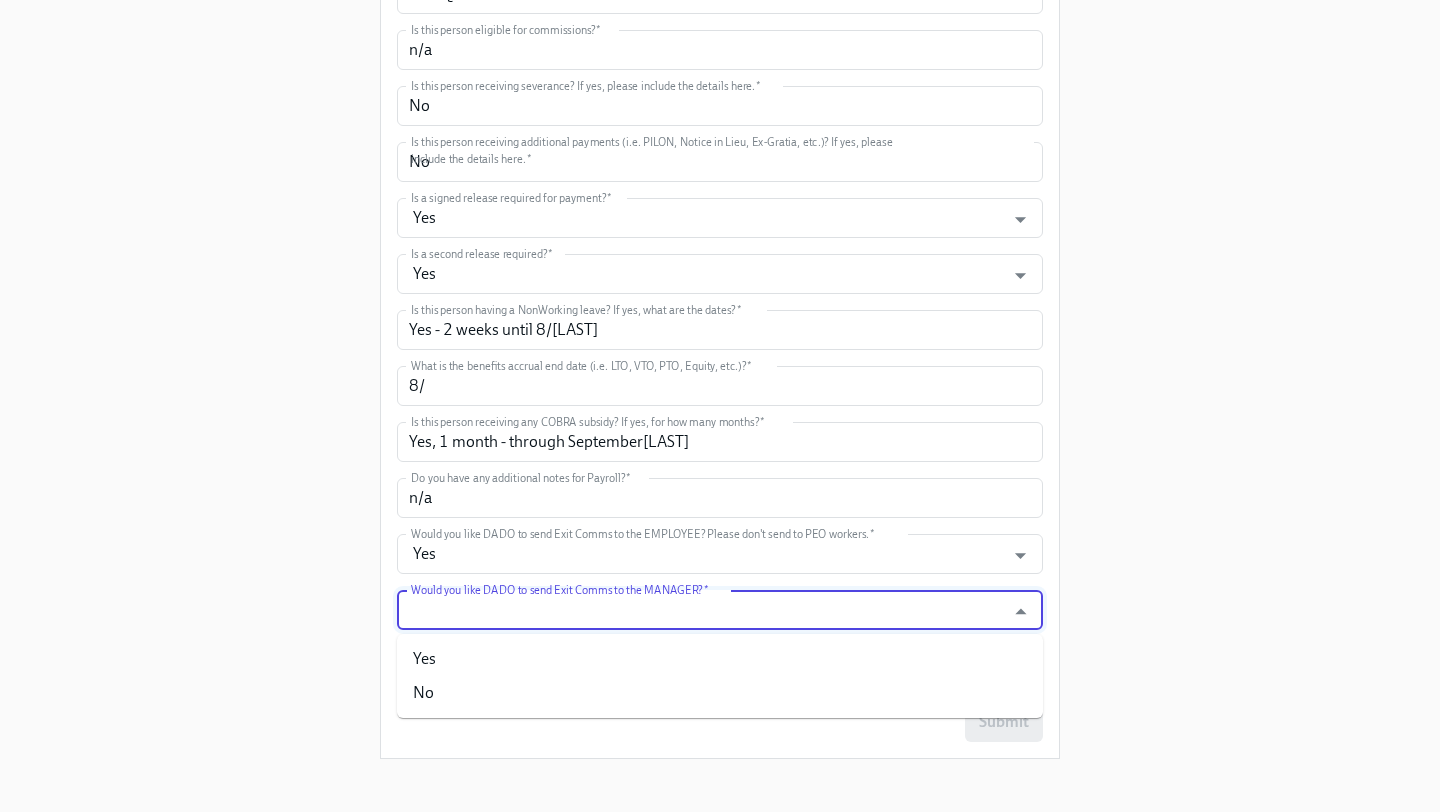 click on "Would you like DADO to send Exit Comms to the MANAGER?   *" at bounding box center [701, 610] 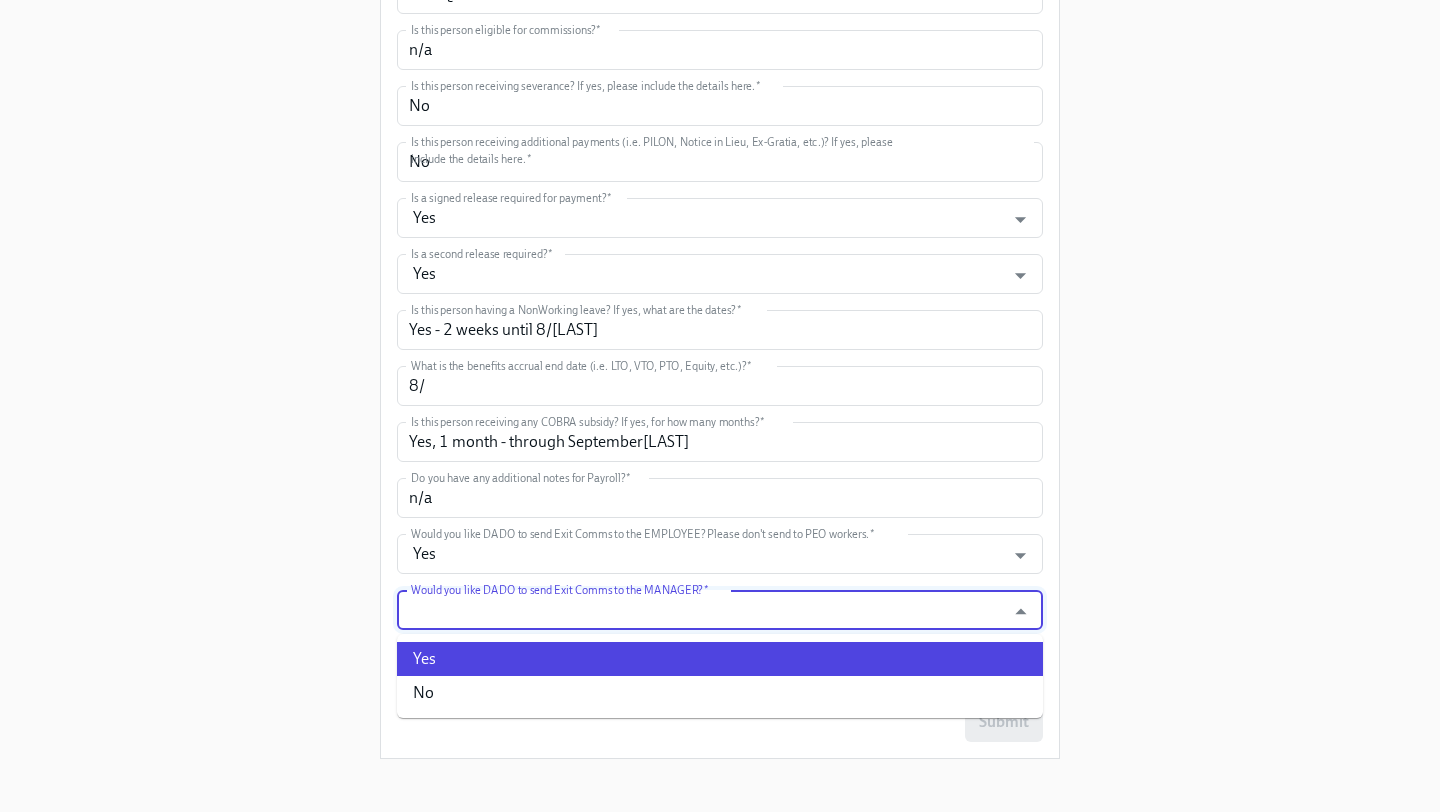 click on "Yes" at bounding box center (720, 659) 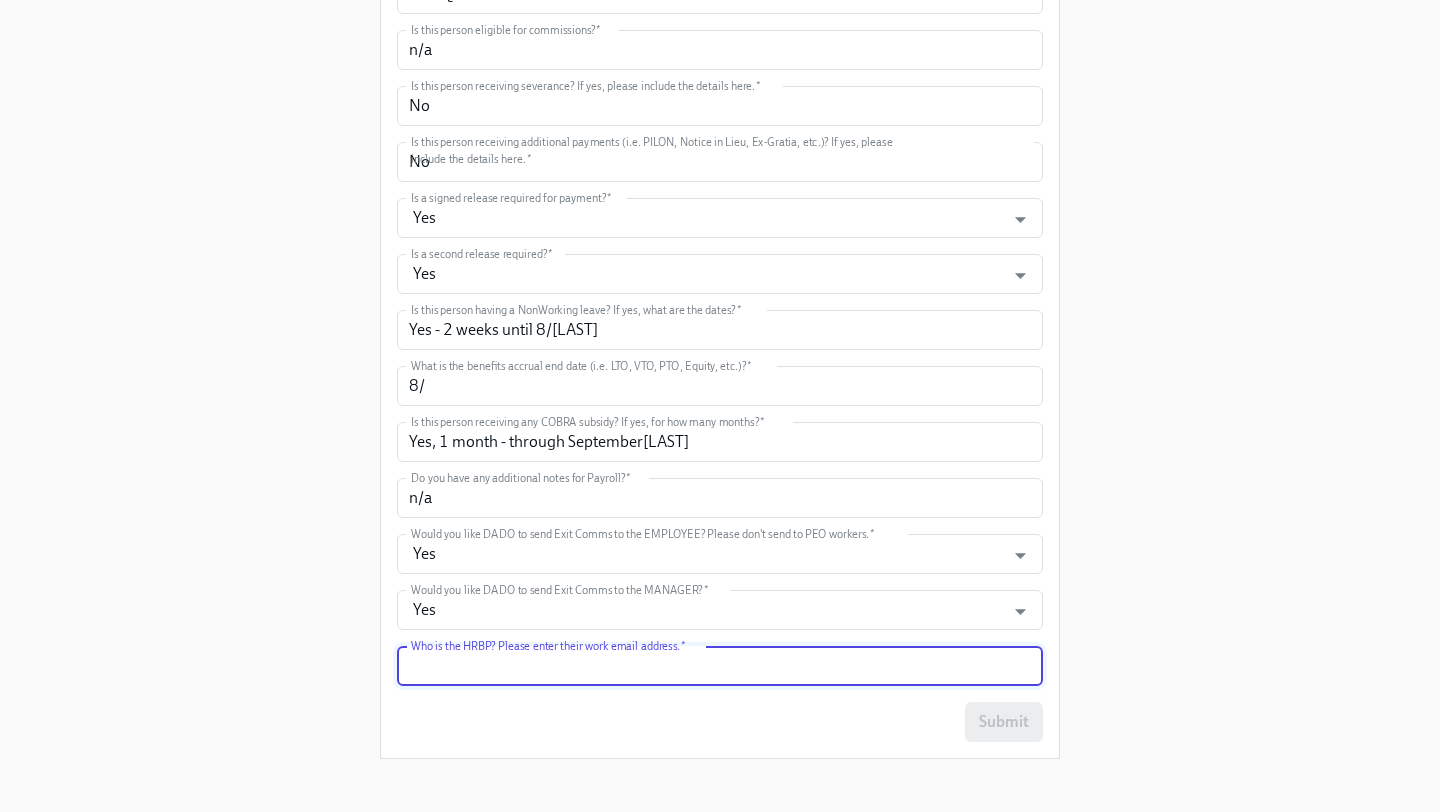 click at bounding box center [720, 666] 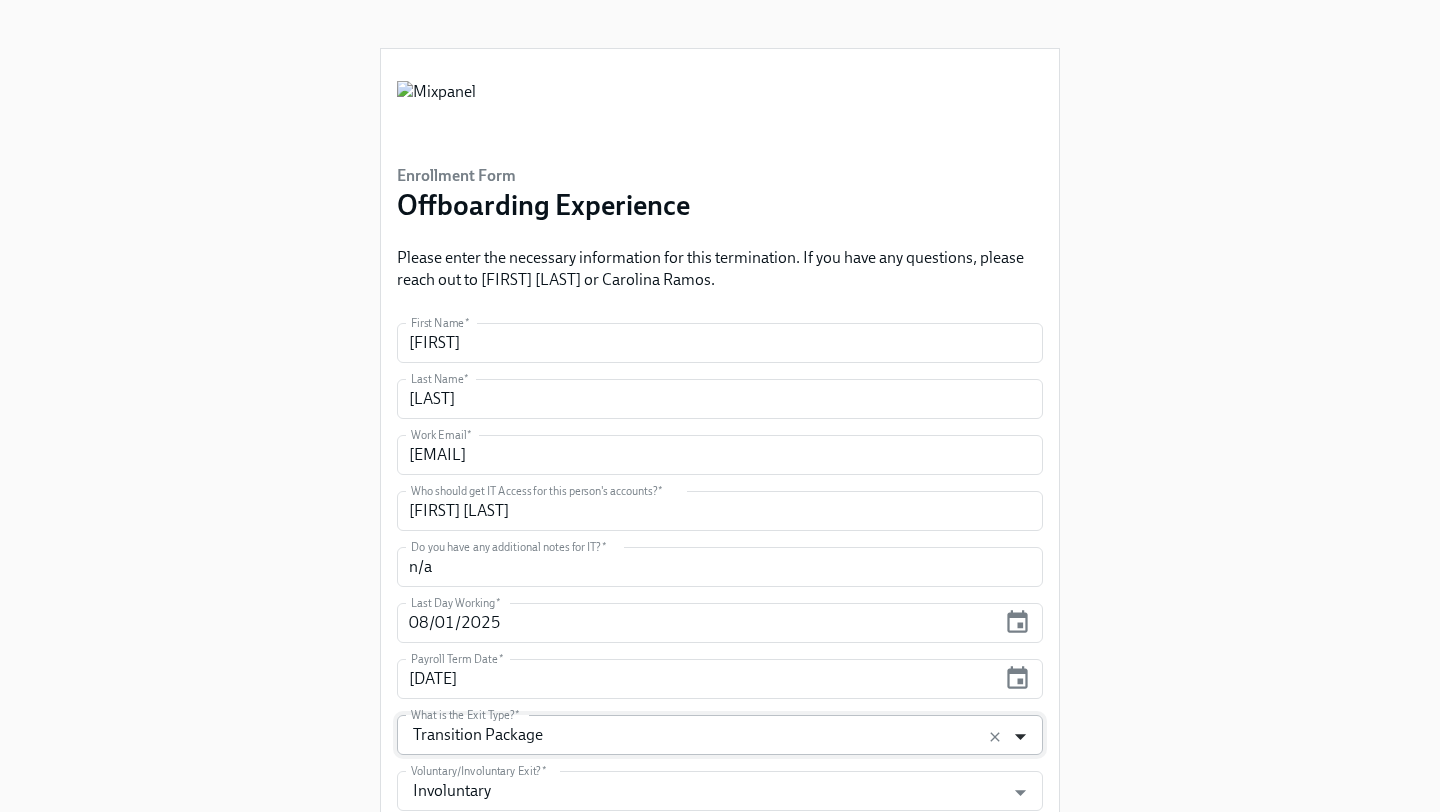 scroll, scrollTop: 1032, scrollLeft: 0, axis: vertical 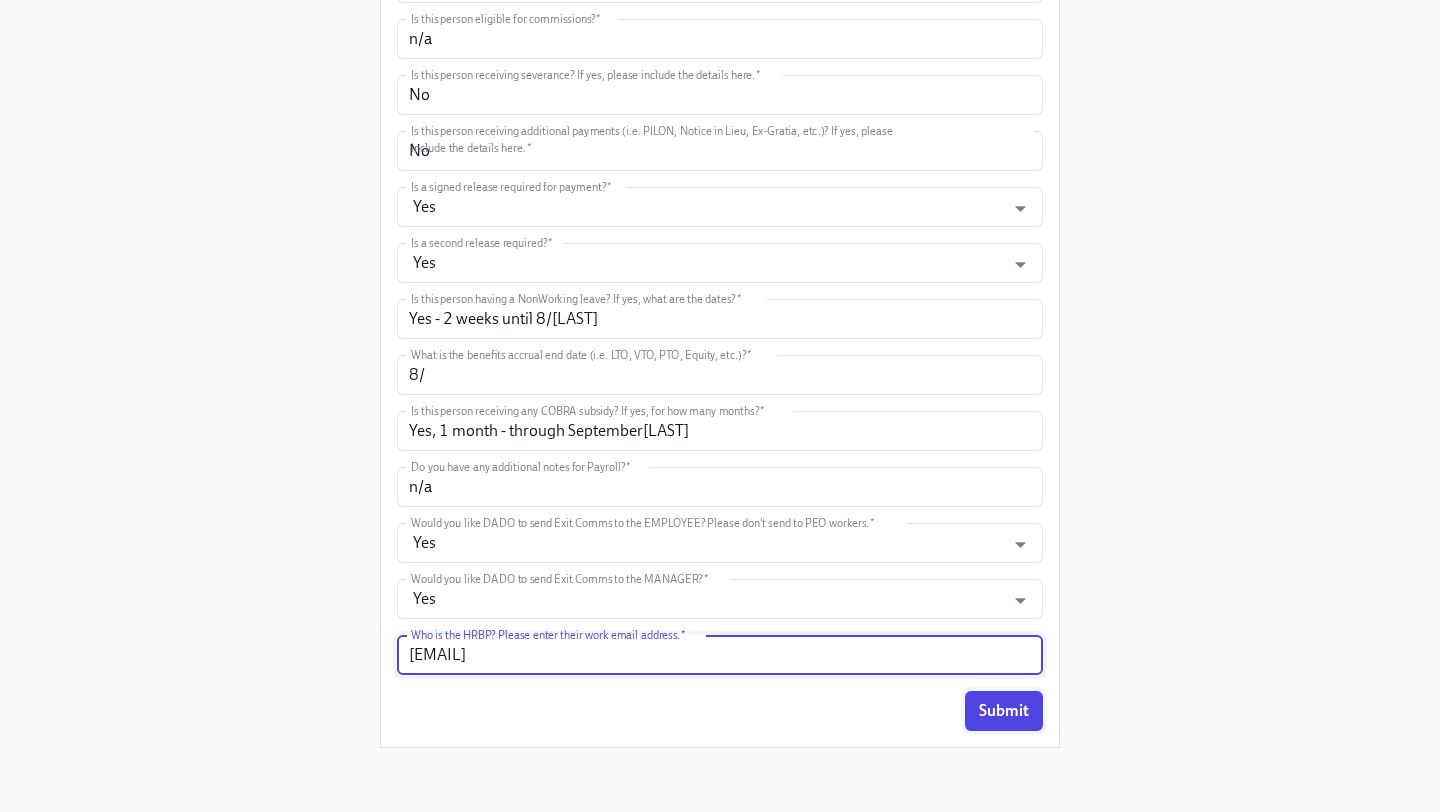 type on "[EMAIL]" 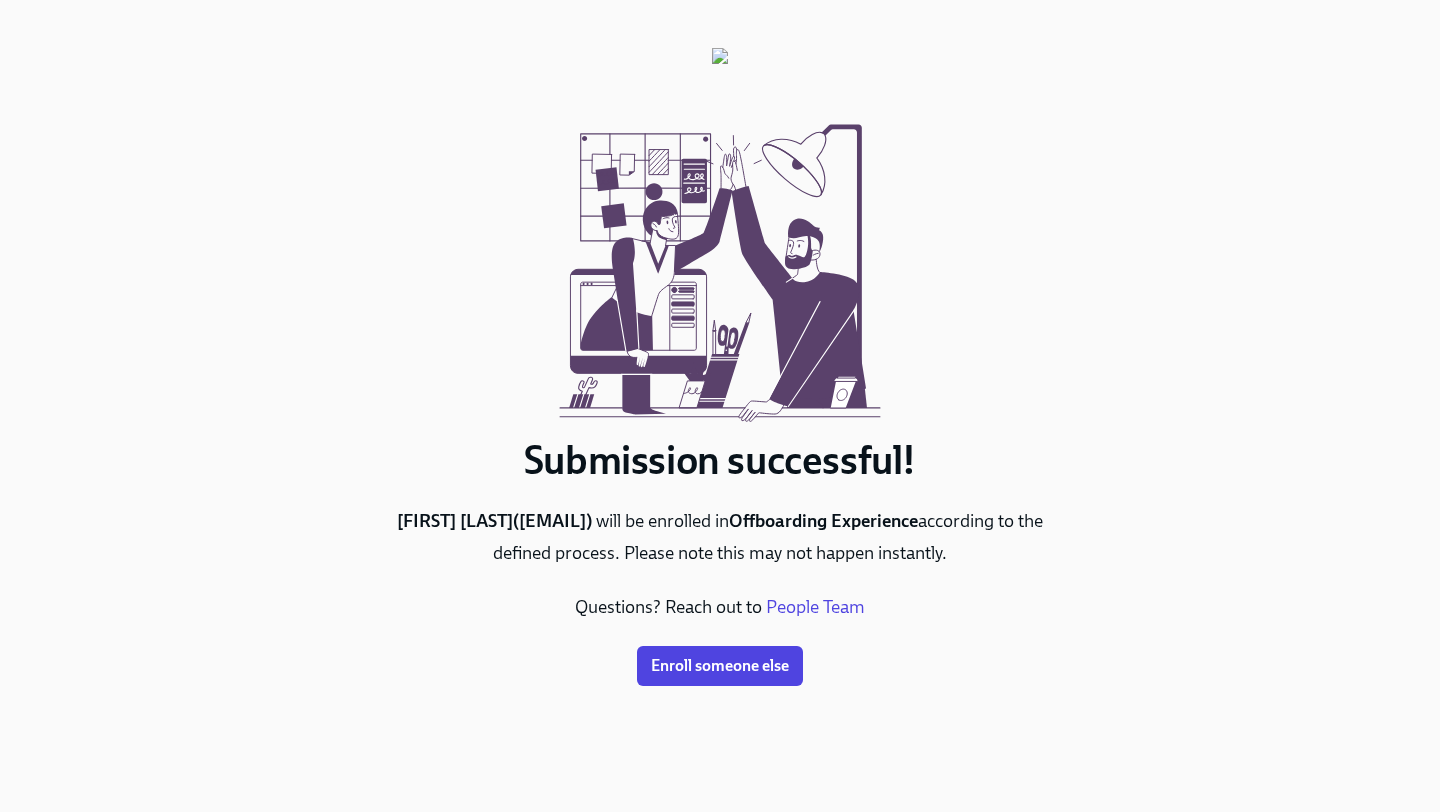 scroll, scrollTop: 0, scrollLeft: 0, axis: both 